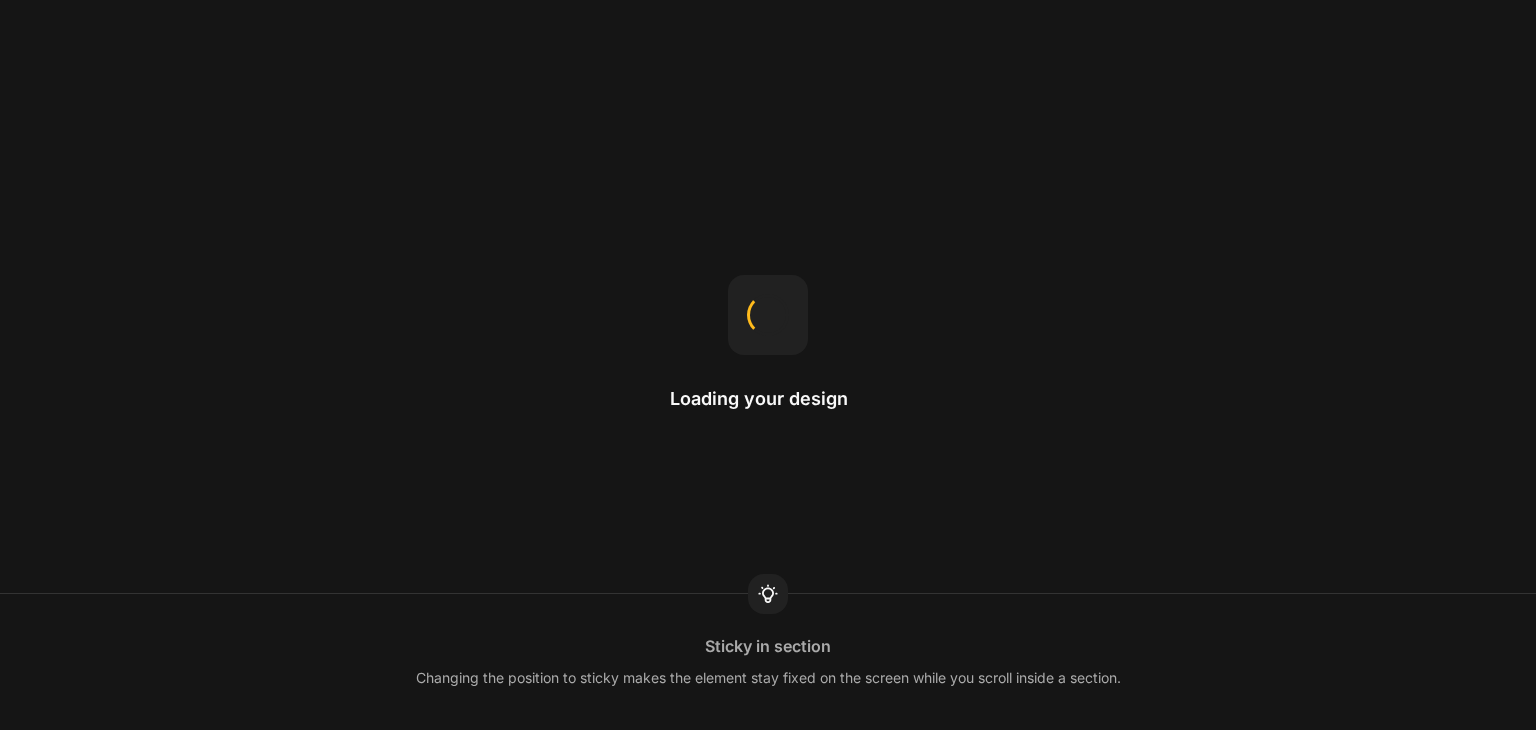 scroll, scrollTop: 0, scrollLeft: 0, axis: both 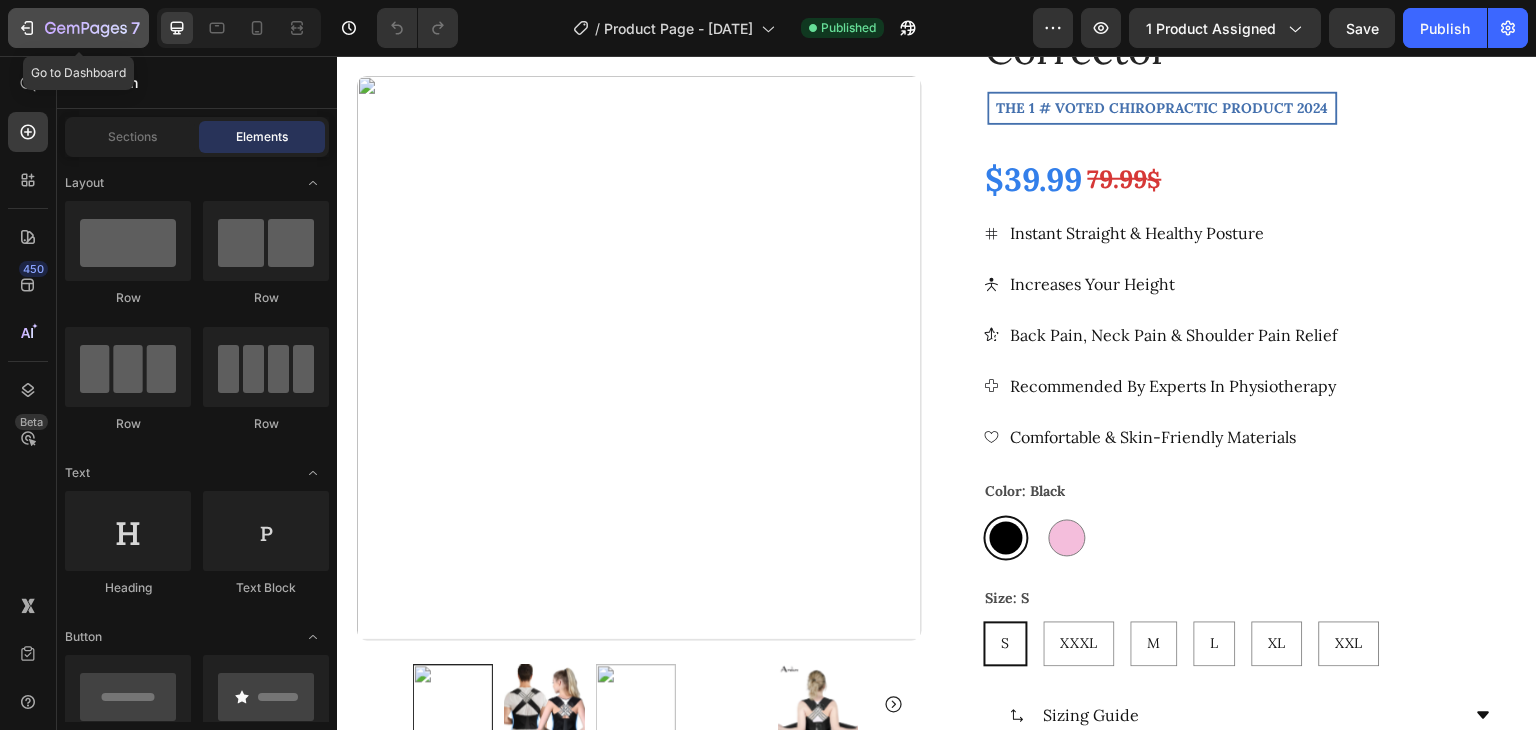click 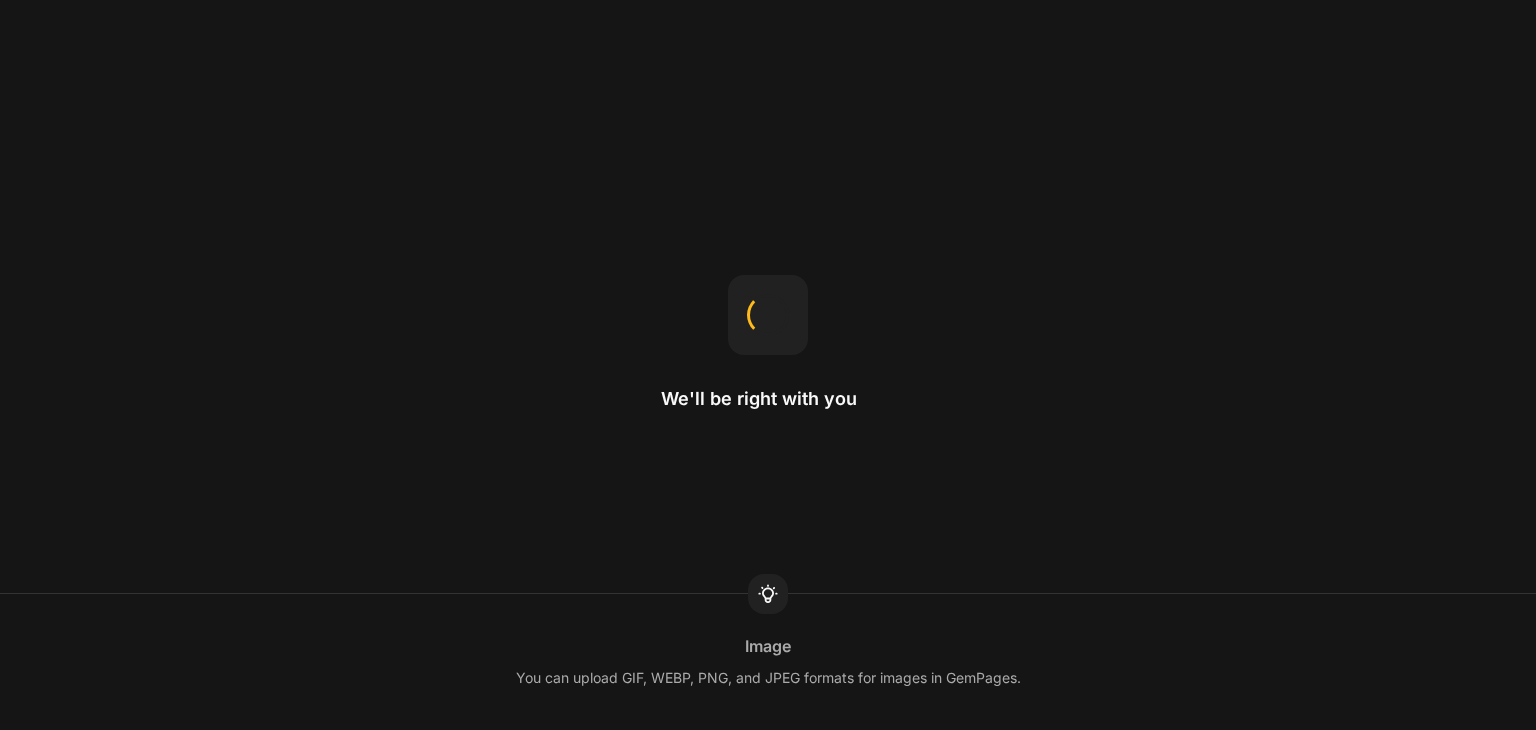 scroll, scrollTop: 0, scrollLeft: 0, axis: both 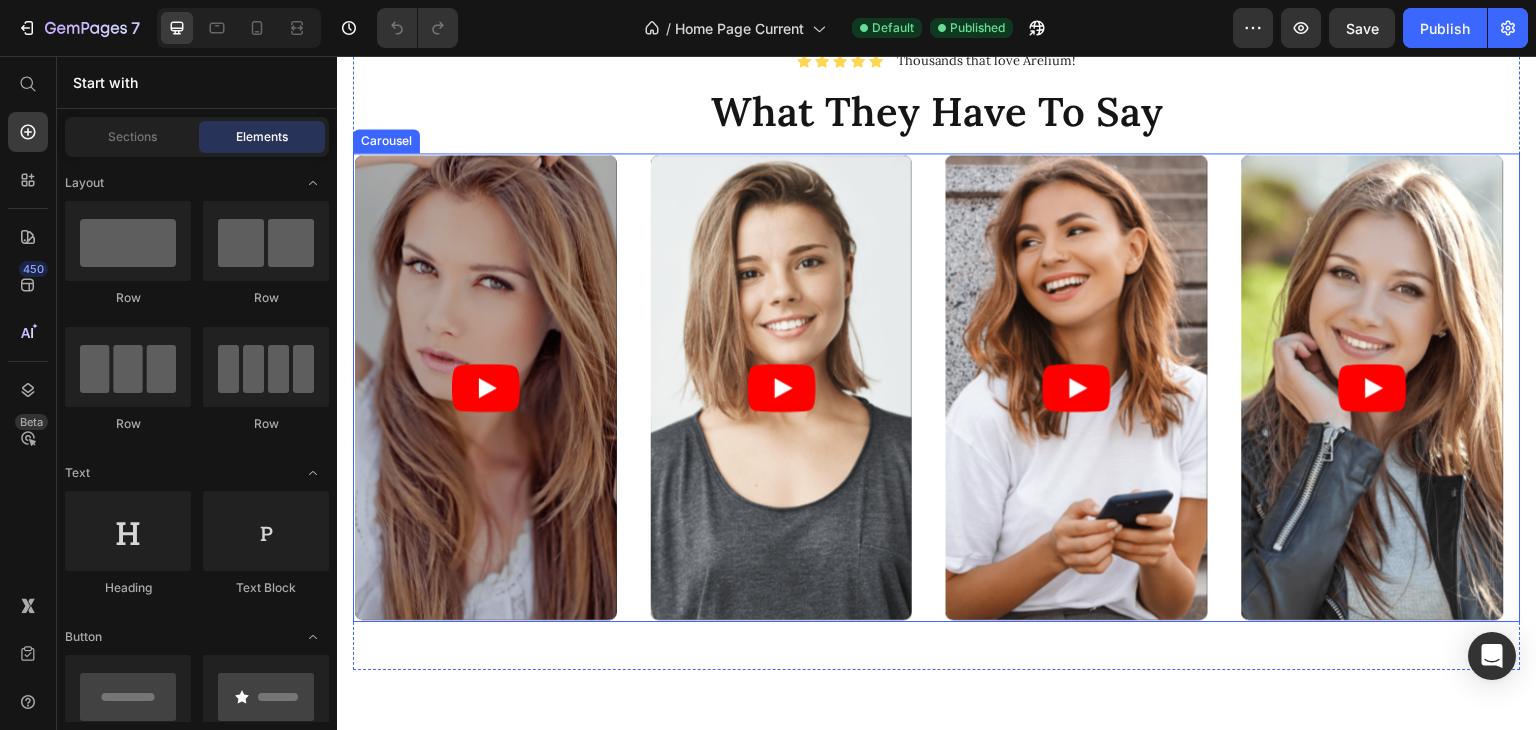 click on "Video Video Video Video" at bounding box center [937, 387] 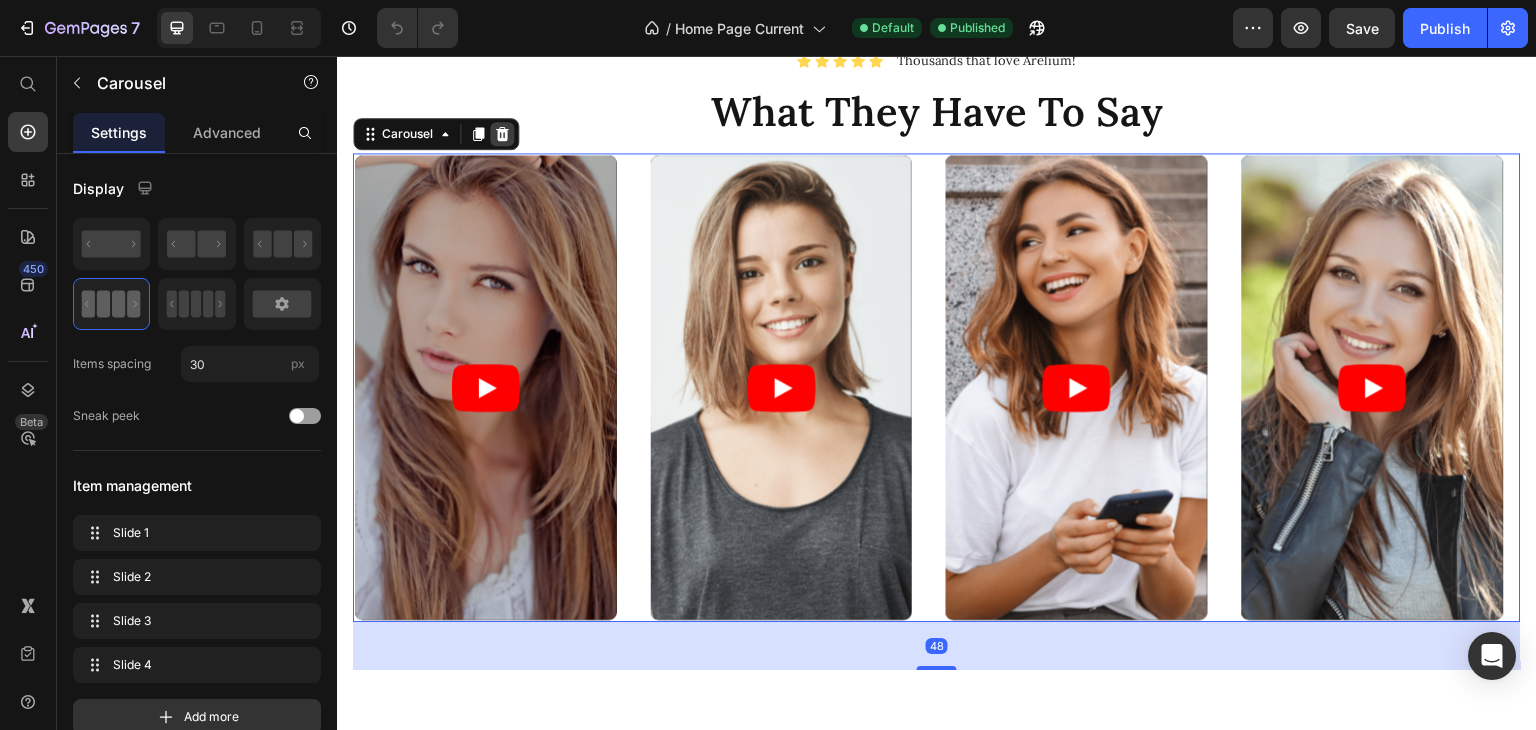 click 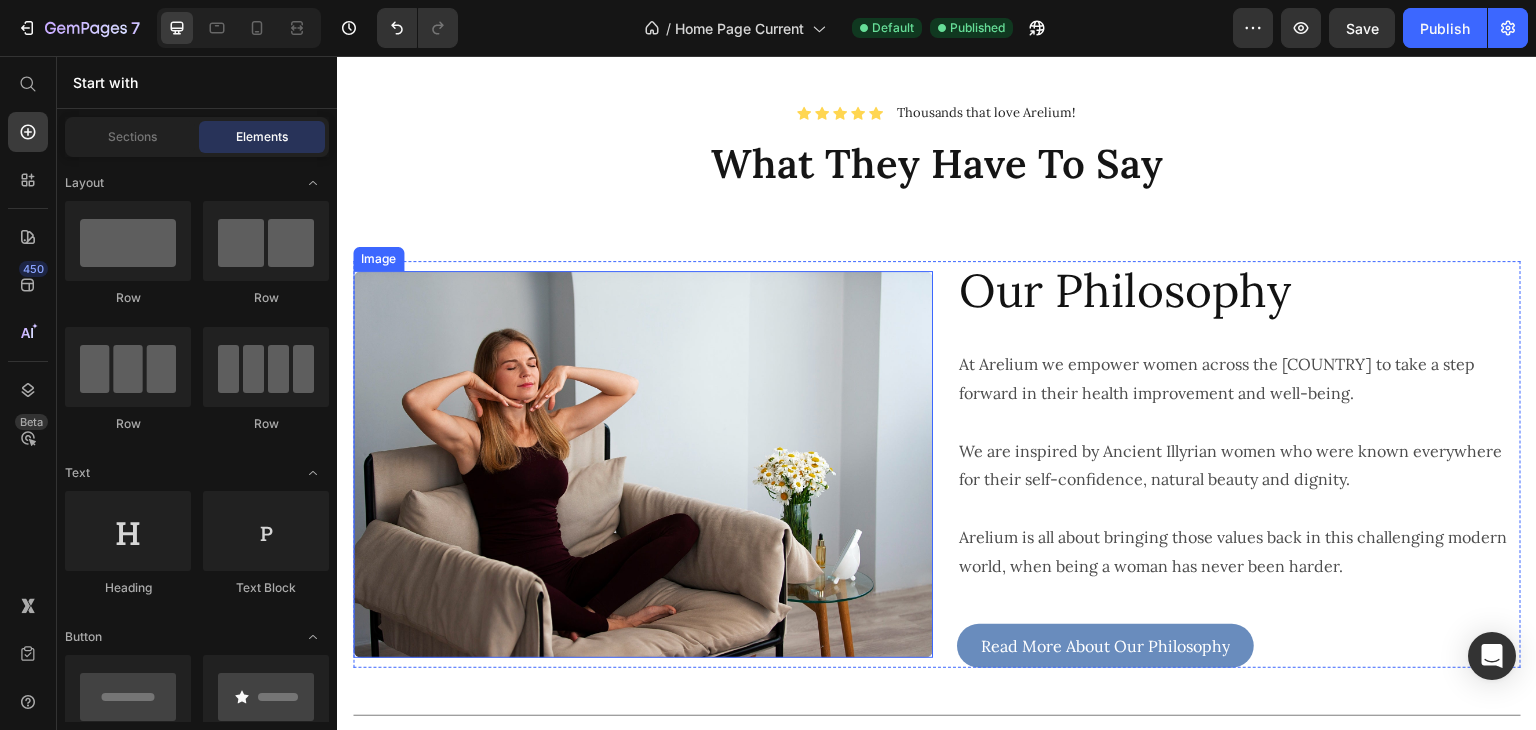 scroll, scrollTop: 500, scrollLeft: 0, axis: vertical 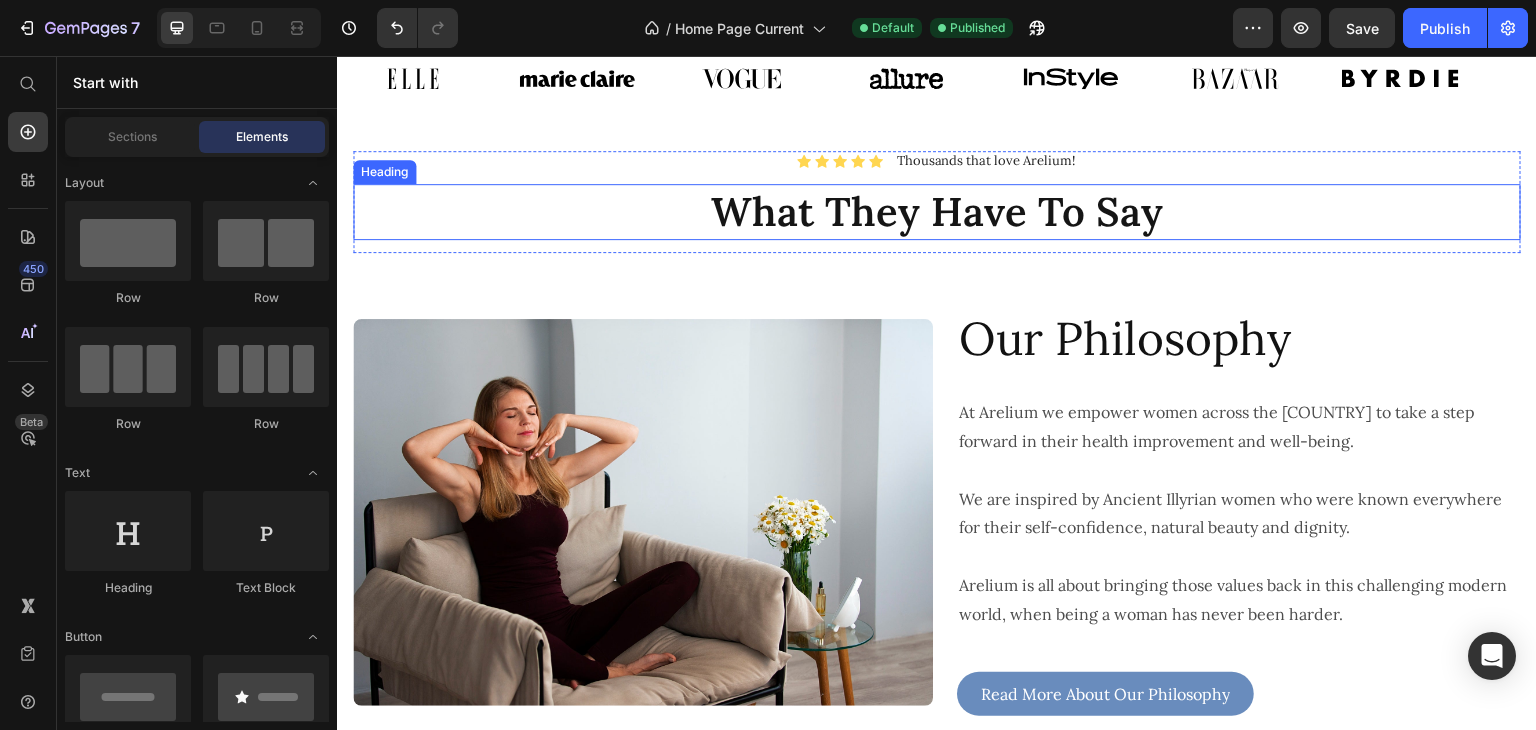 click on "What They Have To Say" at bounding box center [937, 212] 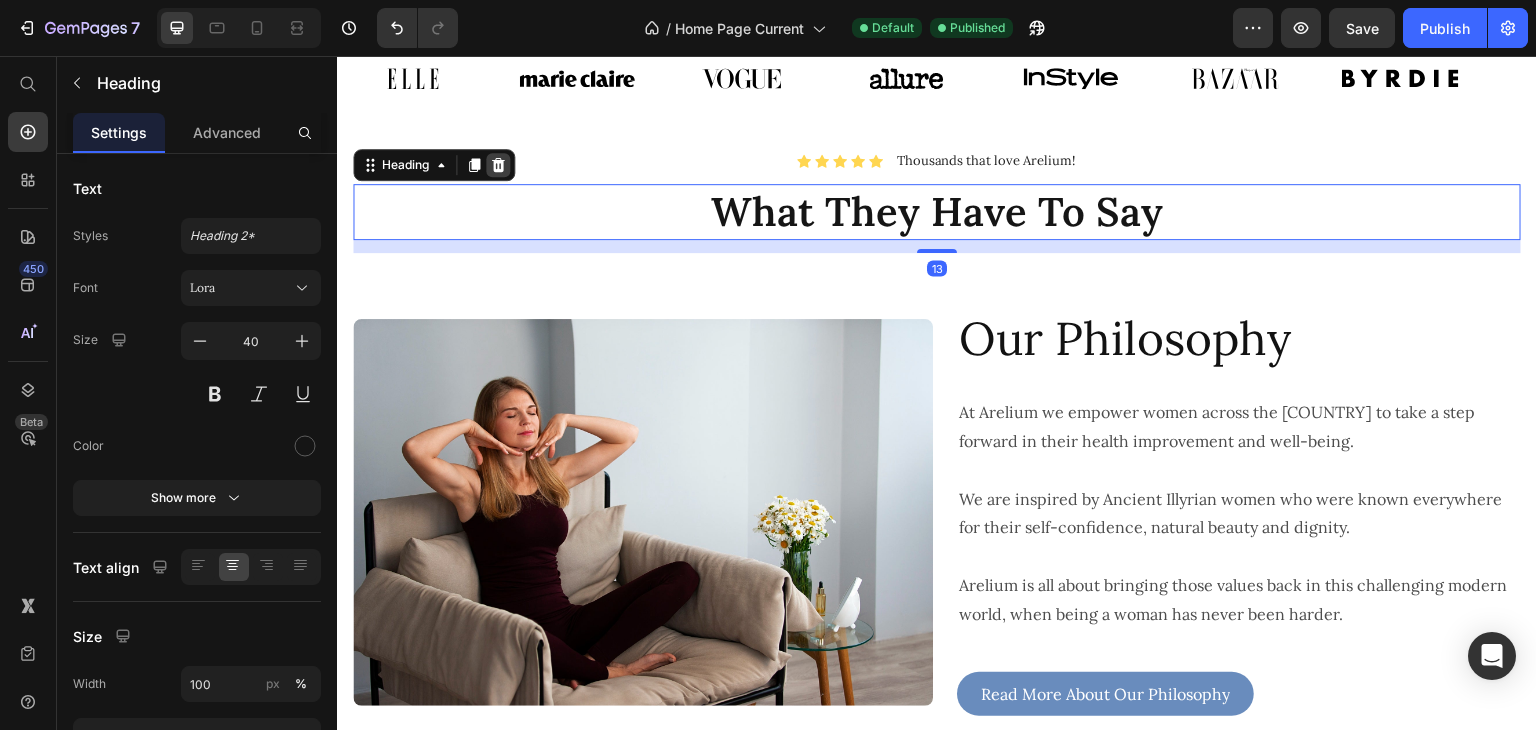 click 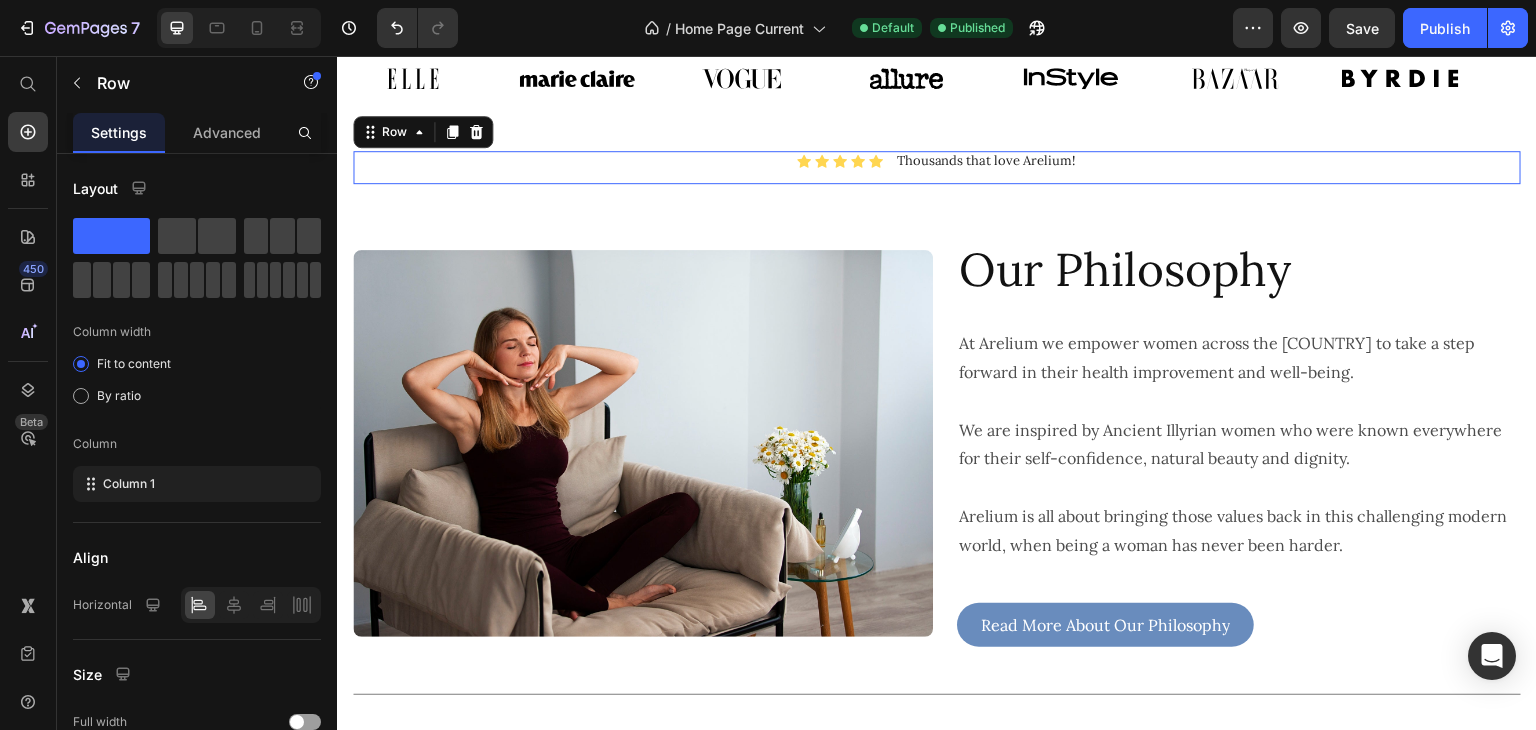click on "Icon Icon Icon Icon Icon Icon List Thousands that love Arelium! Text Block Row" at bounding box center [937, 167] 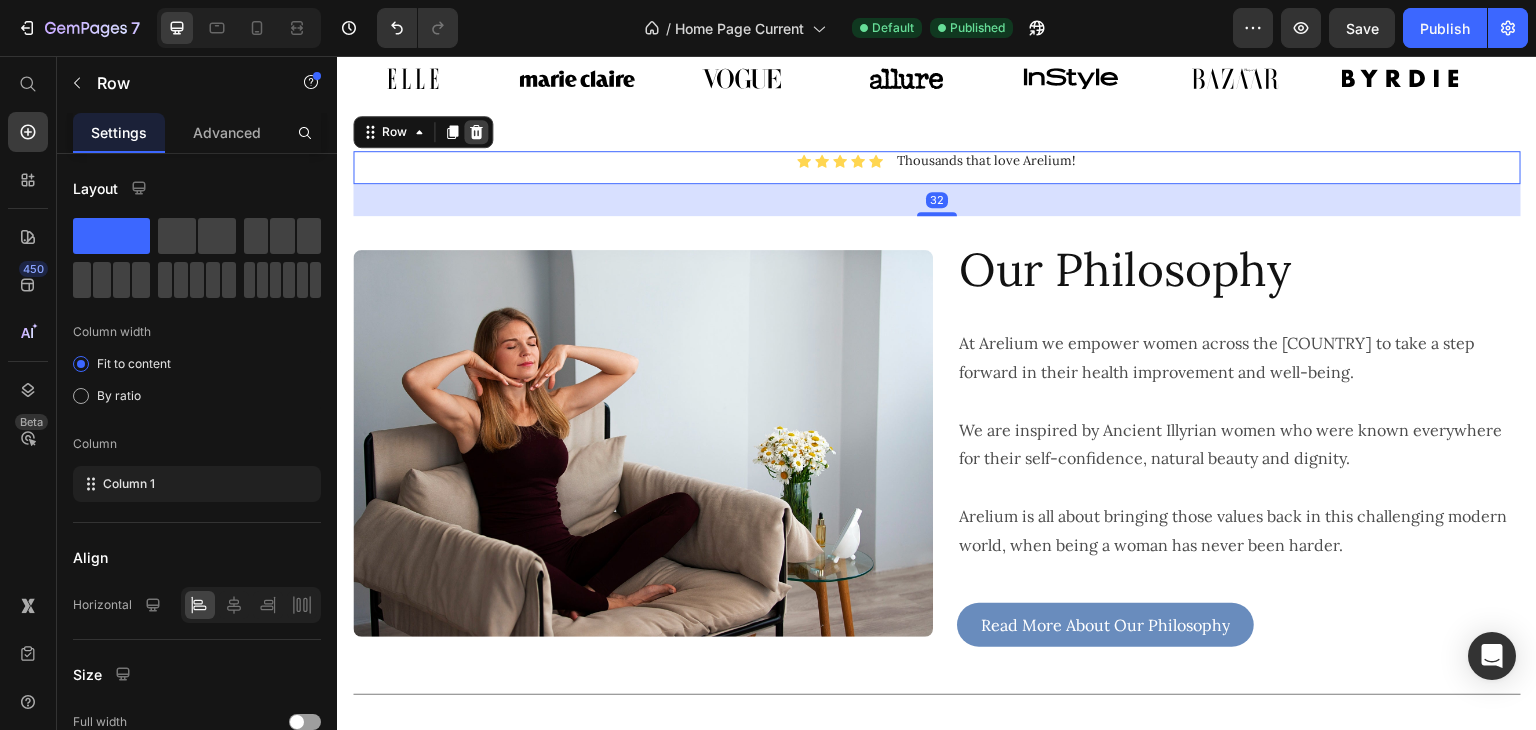 click 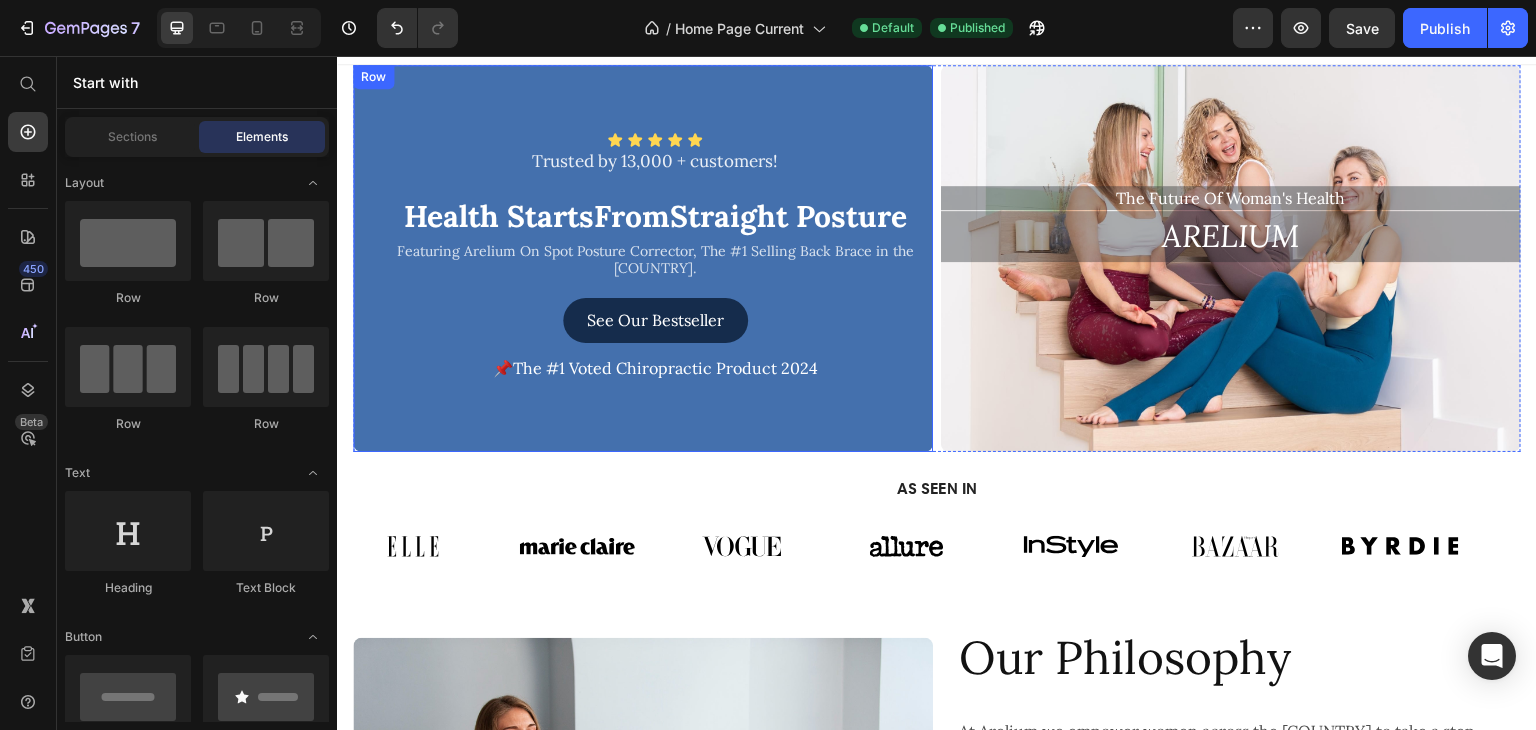 scroll, scrollTop: 0, scrollLeft: 0, axis: both 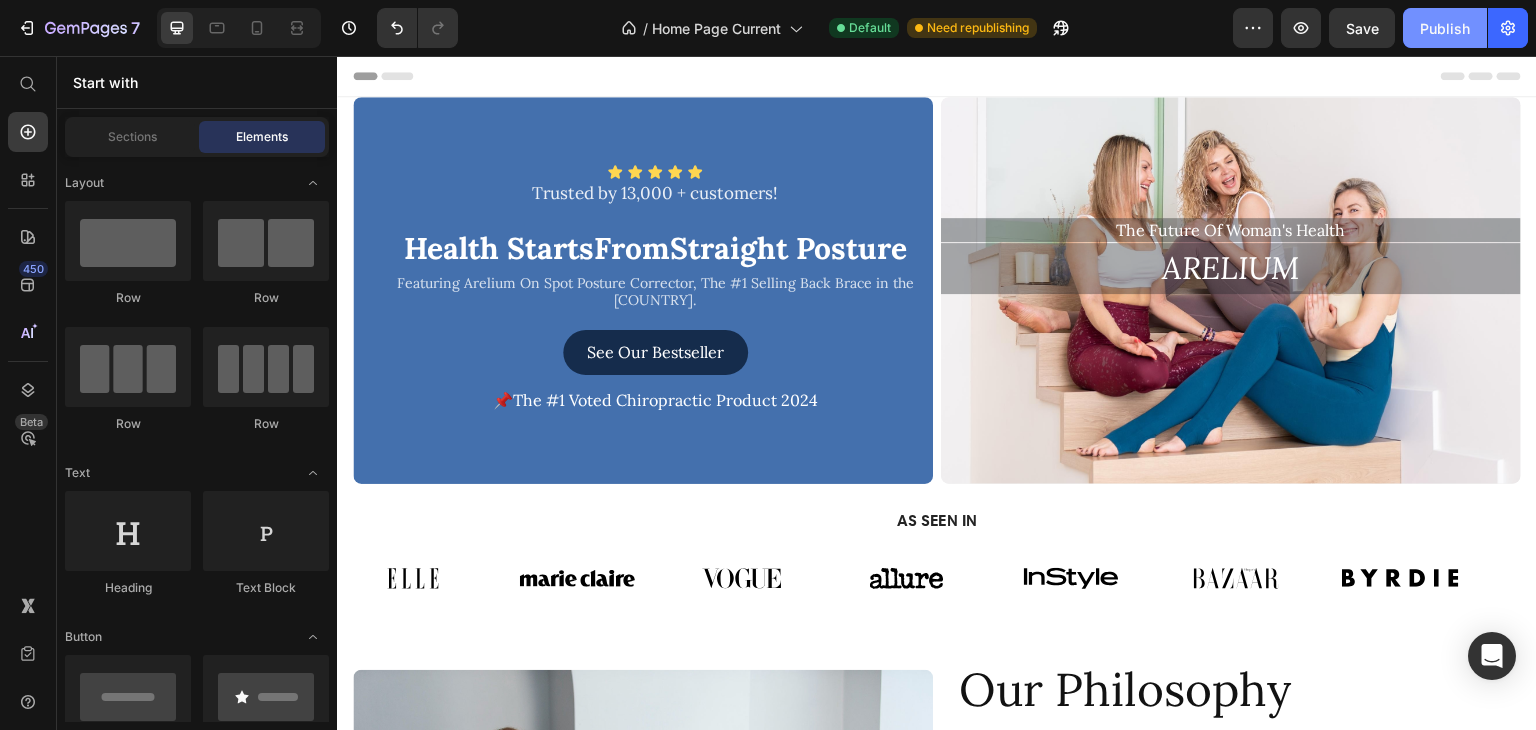 click on "Publish" at bounding box center (1445, 28) 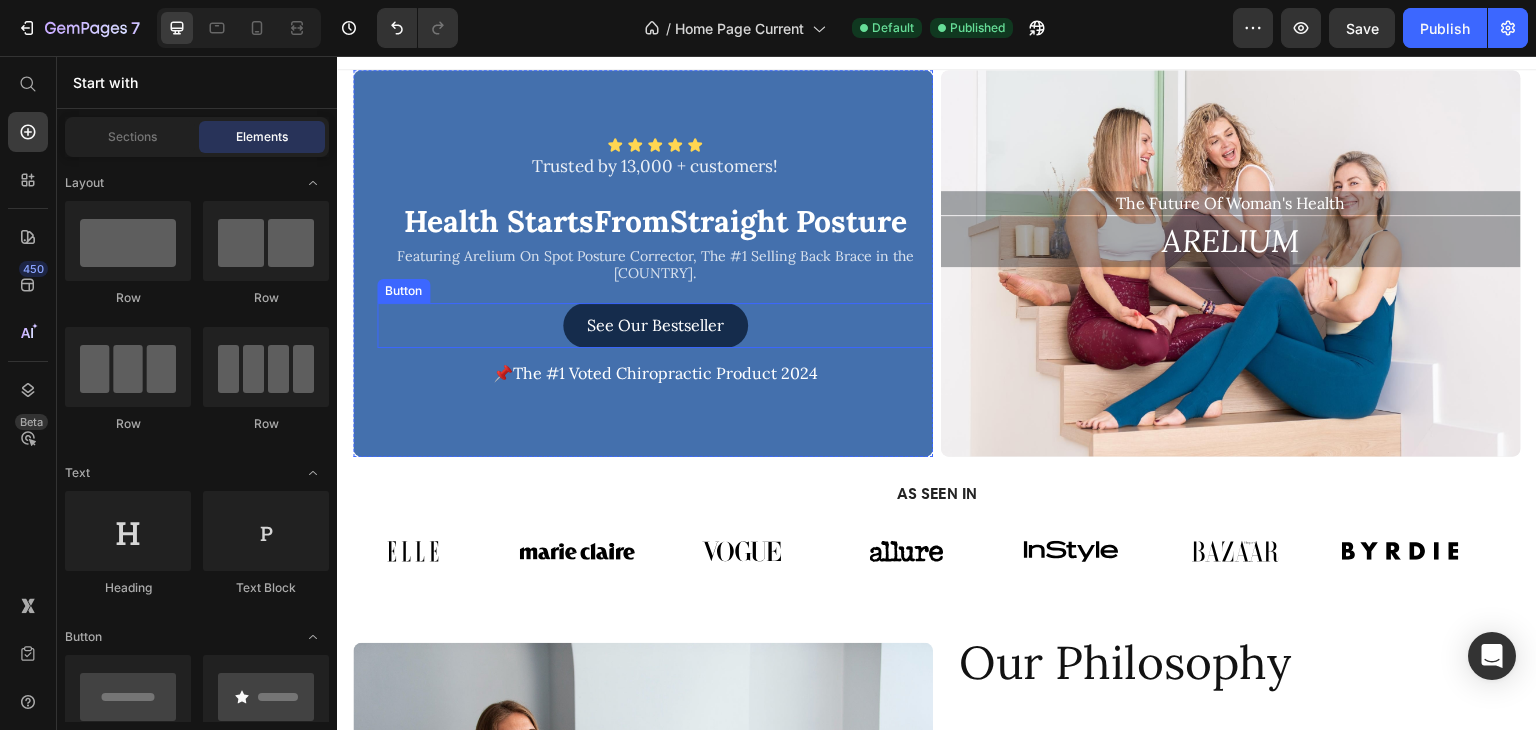 scroll, scrollTop: 0, scrollLeft: 0, axis: both 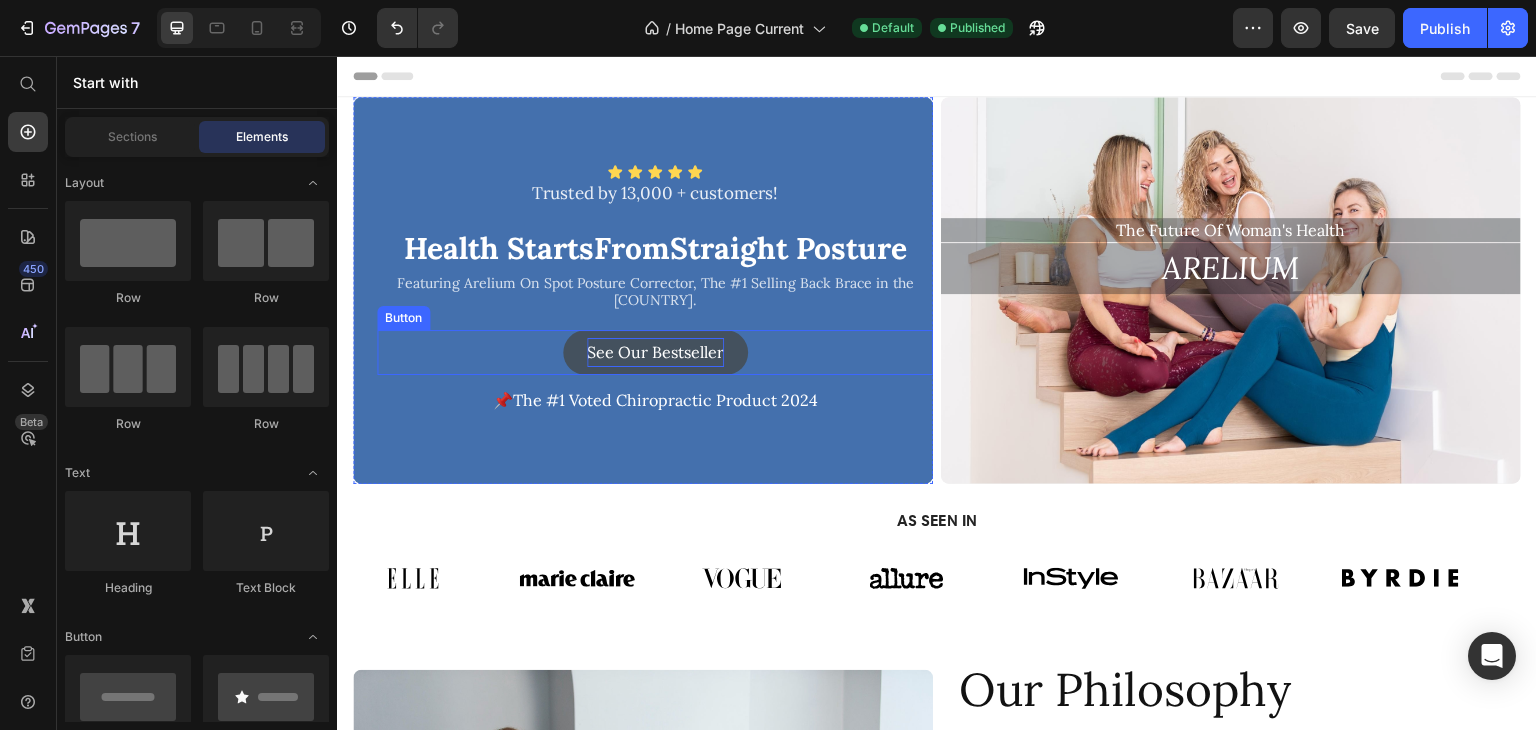 click on "See Our Bestseller" at bounding box center [655, 352] 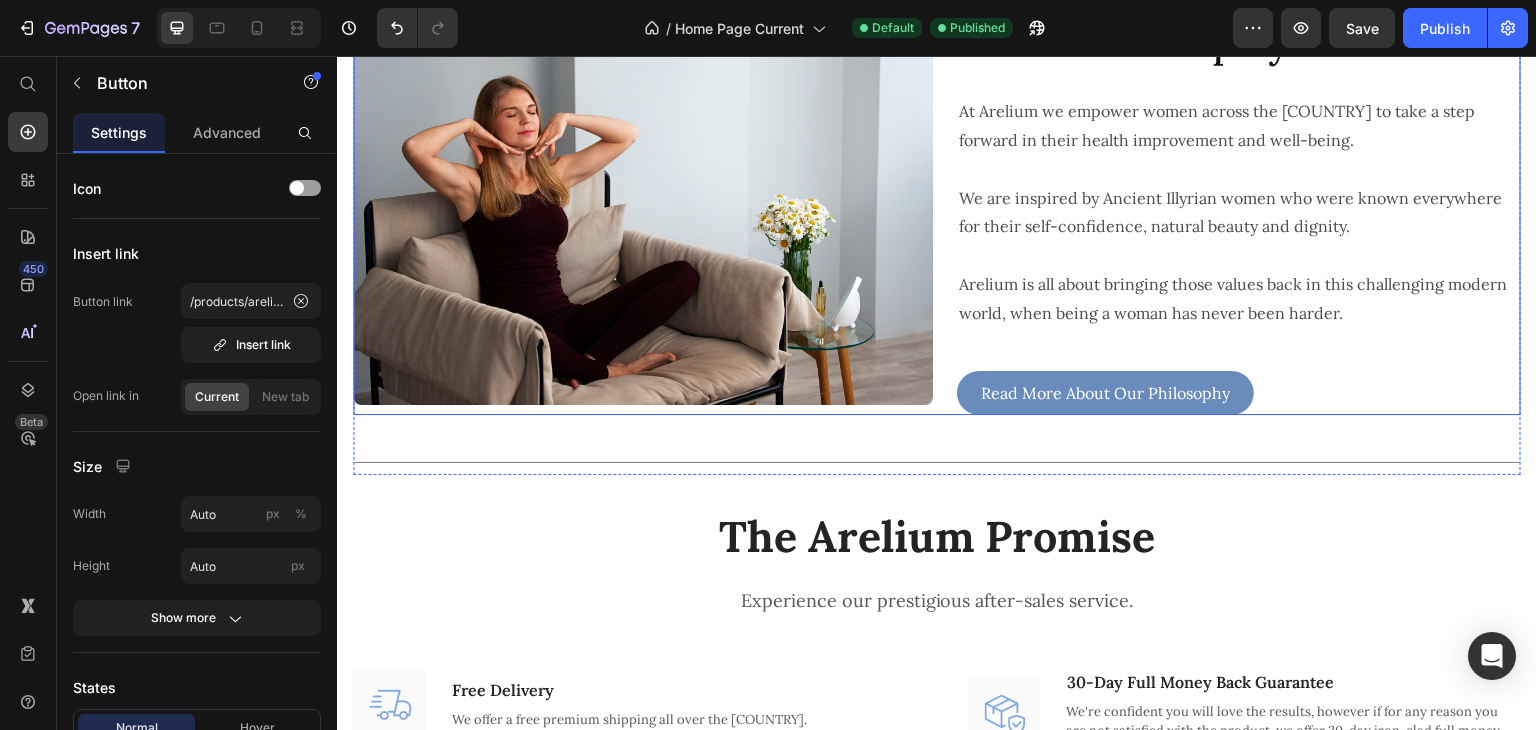 scroll, scrollTop: 400, scrollLeft: 0, axis: vertical 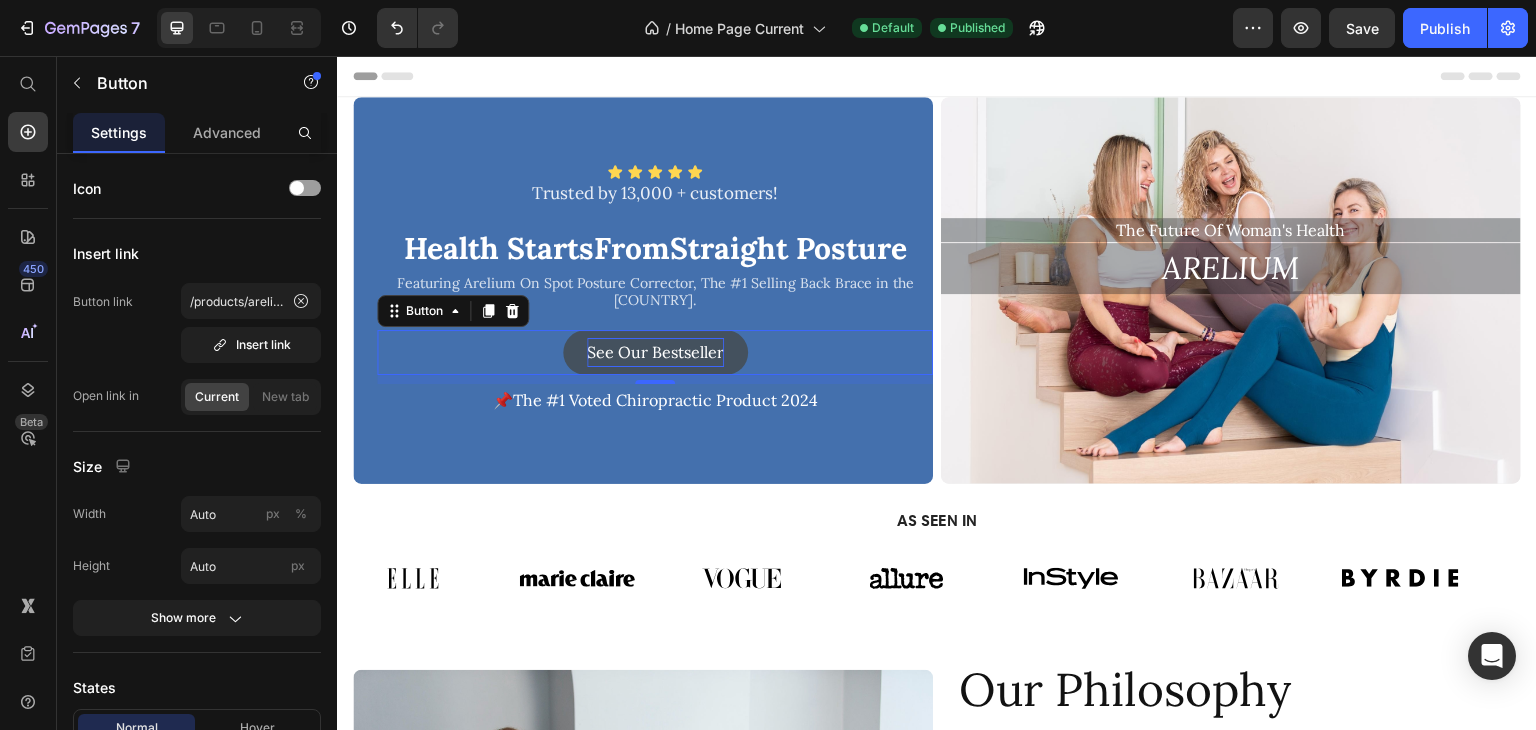 click on "See Our Bestseller" at bounding box center [655, 352] 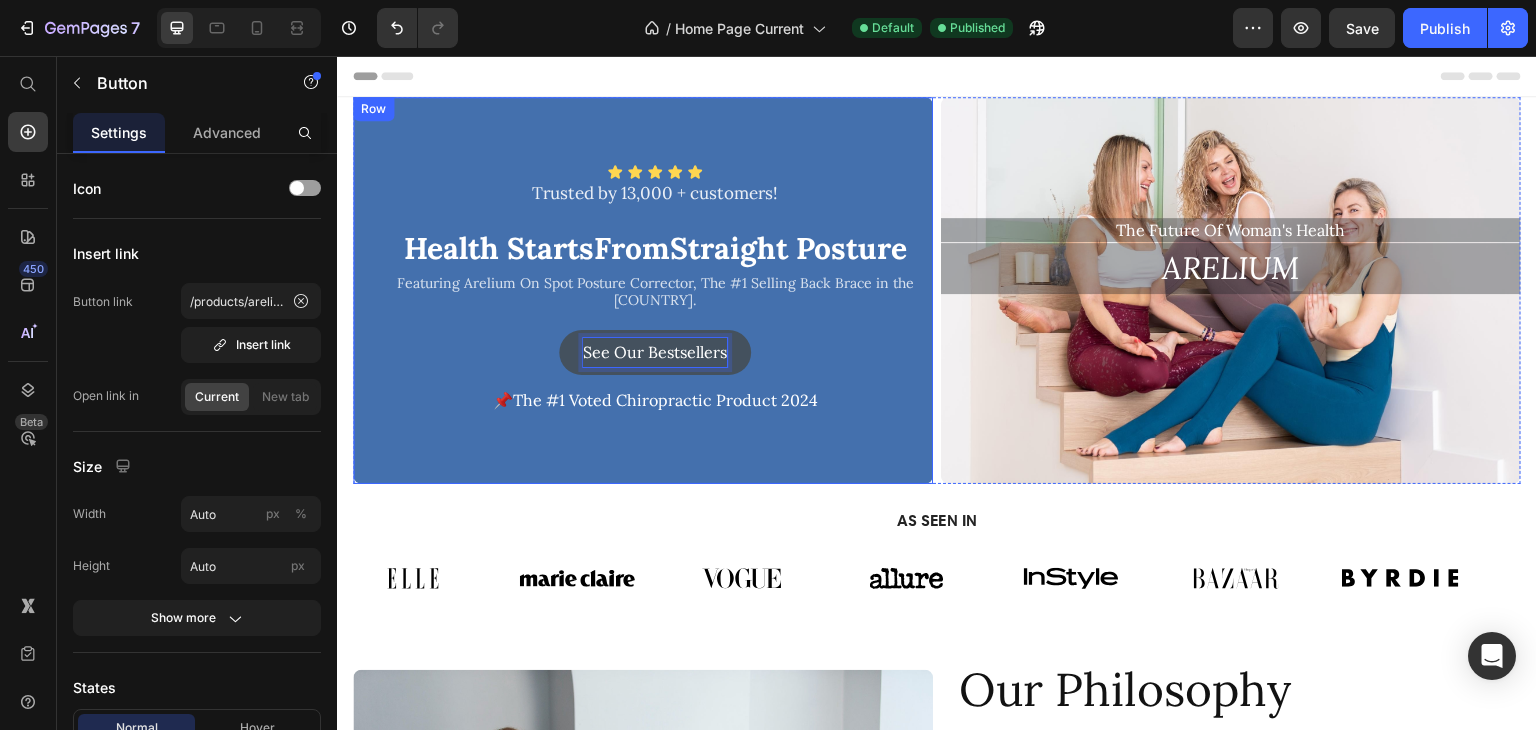 click on "Icon Icon Icon Icon Icon Icon List Trusted by 13,000 + customers! Heading Health Starts  From  Straight Posture Text Block Featuring Arelium On Spot Posture Corrector, The #1 Selling Back Brace in the [COUNTRY]. Text Block See Our Bestsellers Button   9 📌The #1 Voted Chiropractic Product 2024 Text Block" at bounding box center [655, 290] 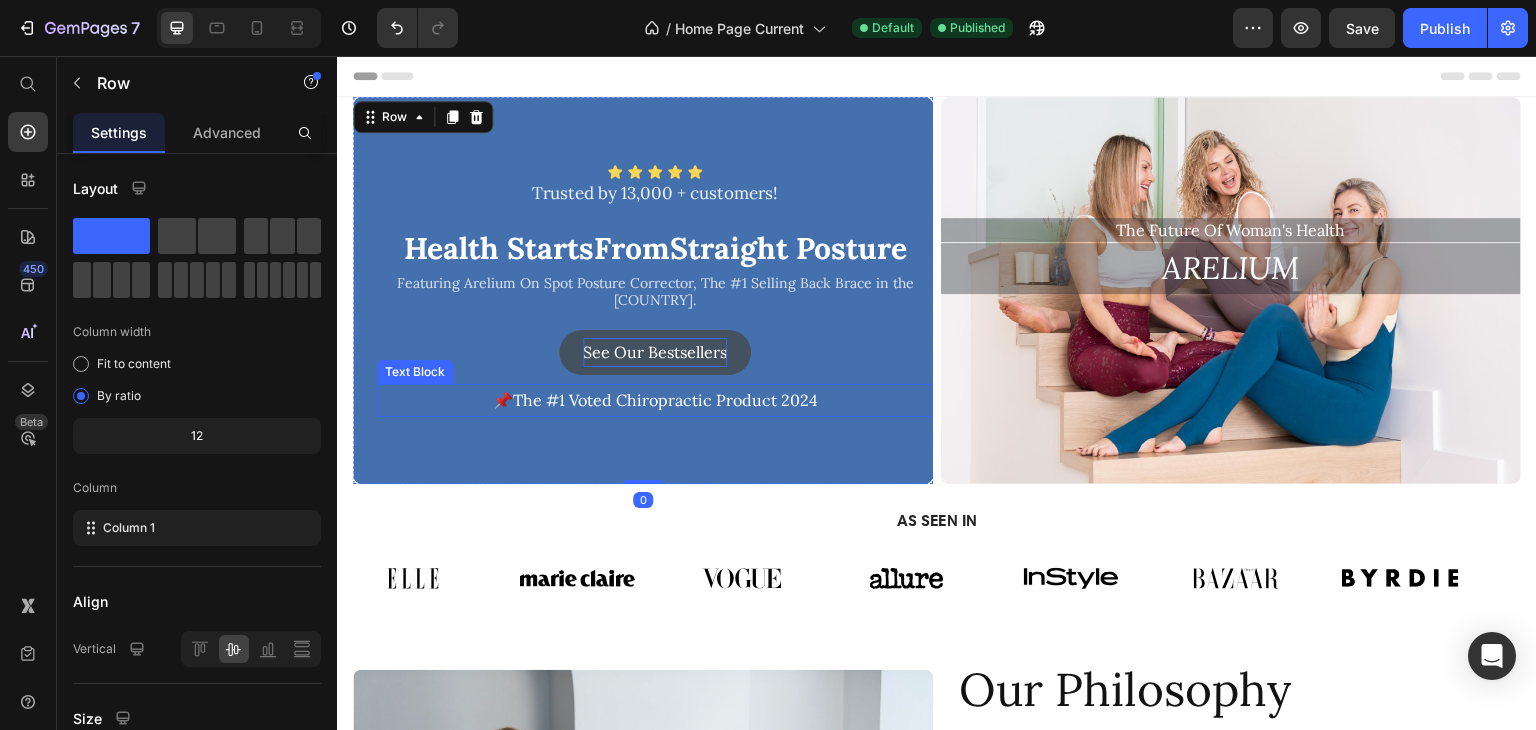 click on "📌The #1 Voted Chiropractic Product 2024" at bounding box center (655, 400) 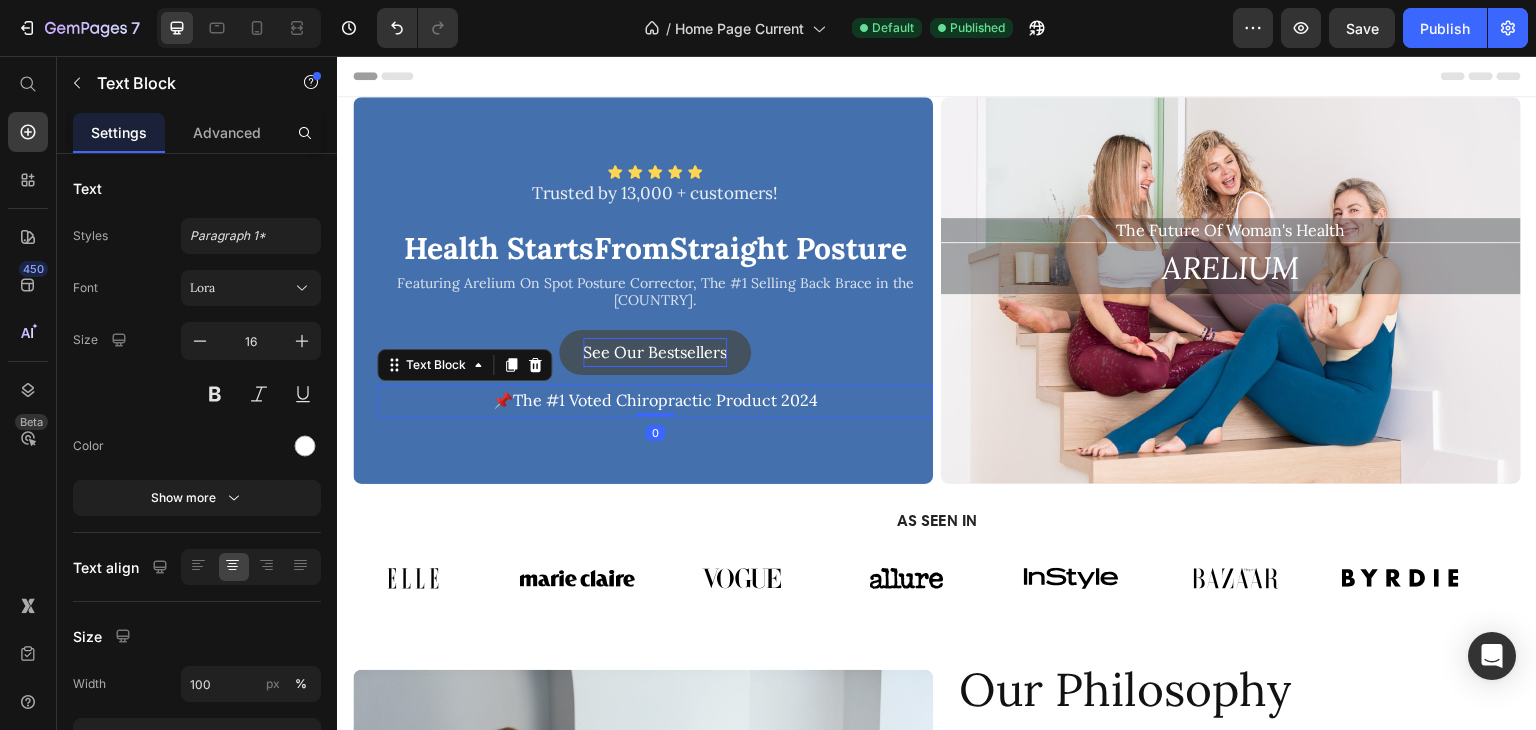 click on "📌The #1 Voted Chiropractic Product 2024" at bounding box center (655, 400) 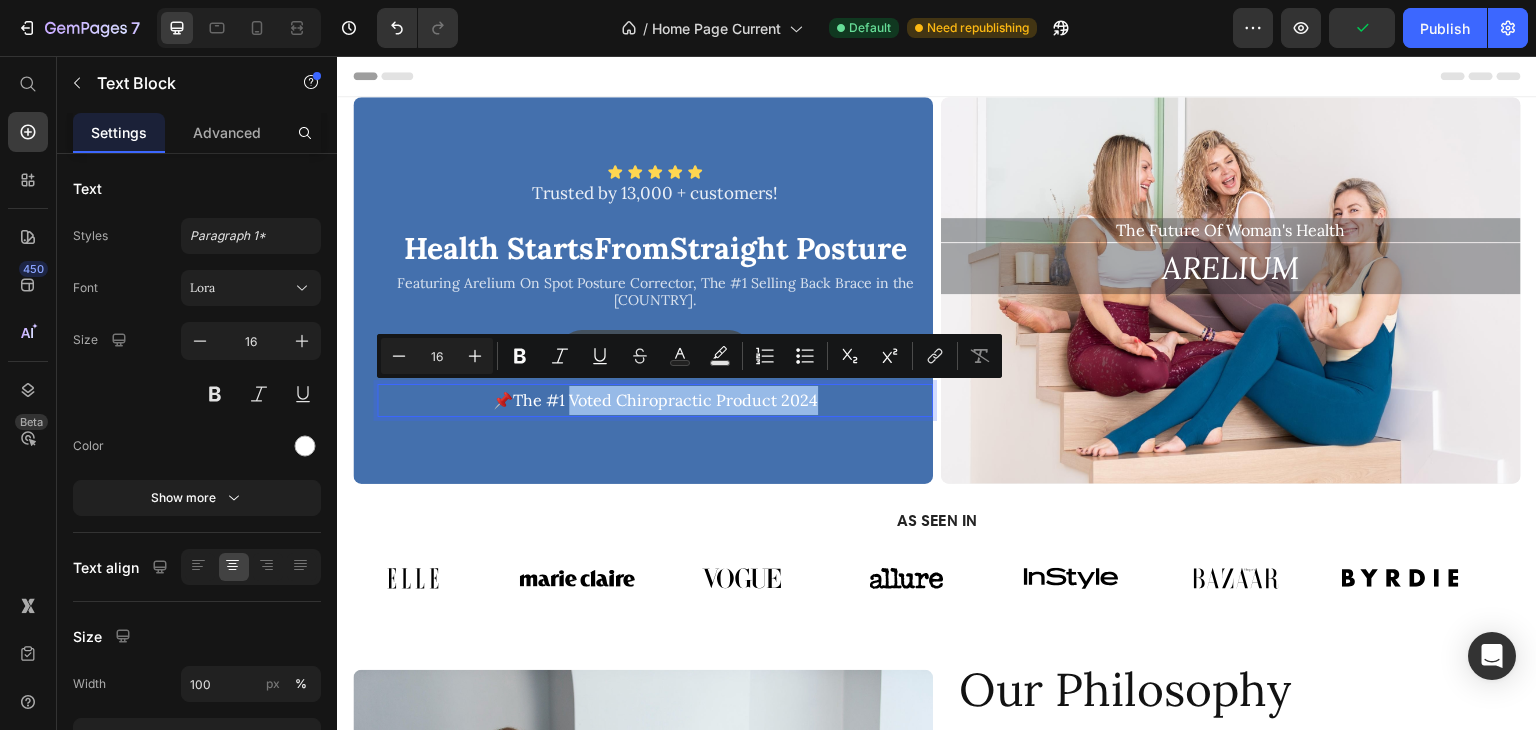 drag, startPoint x: 817, startPoint y: 402, endPoint x: 567, endPoint y: 401, distance: 250.002 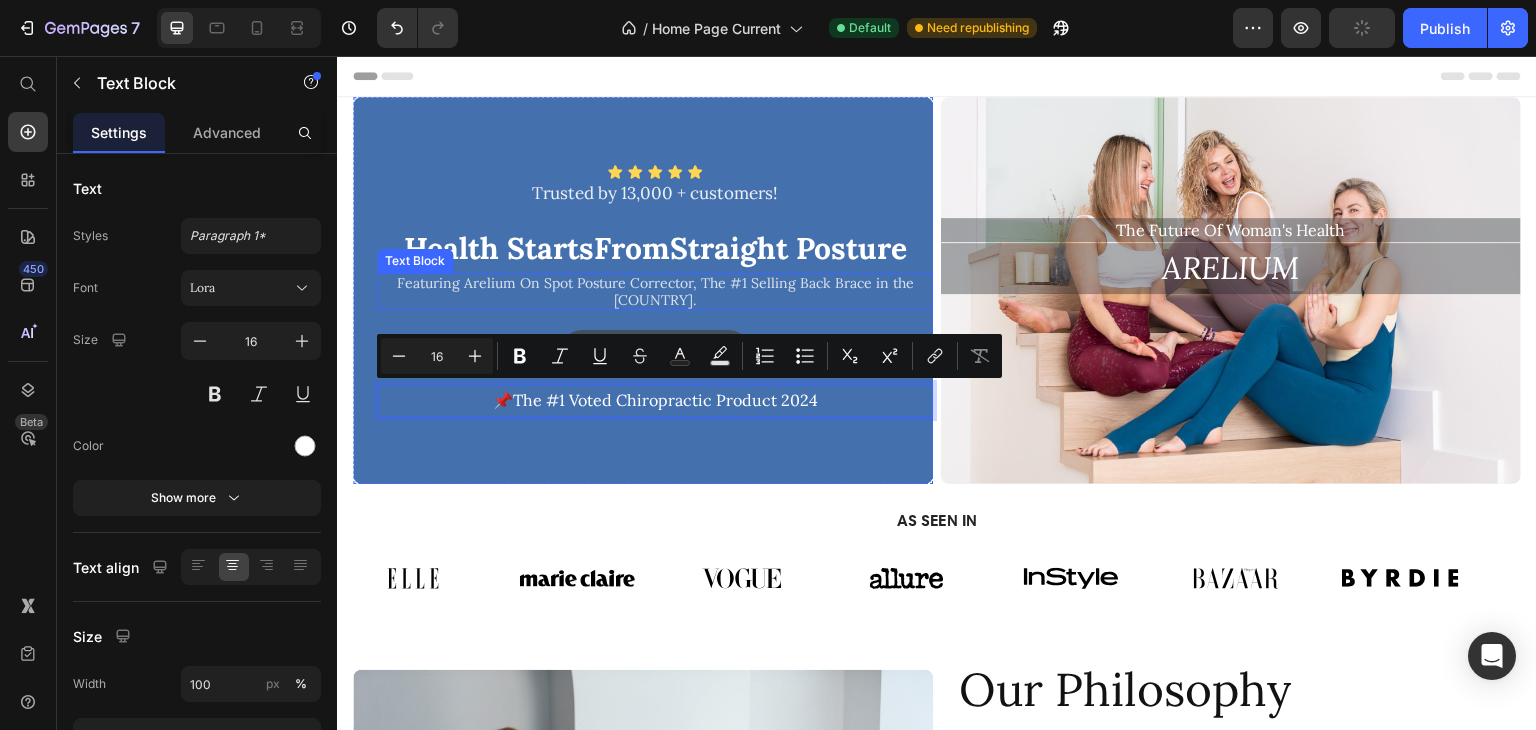 click on "Featuring Arelium On Spot Posture Corrector, The #1 Selling Back Brace in the [COUNTRY]." at bounding box center (655, 292) 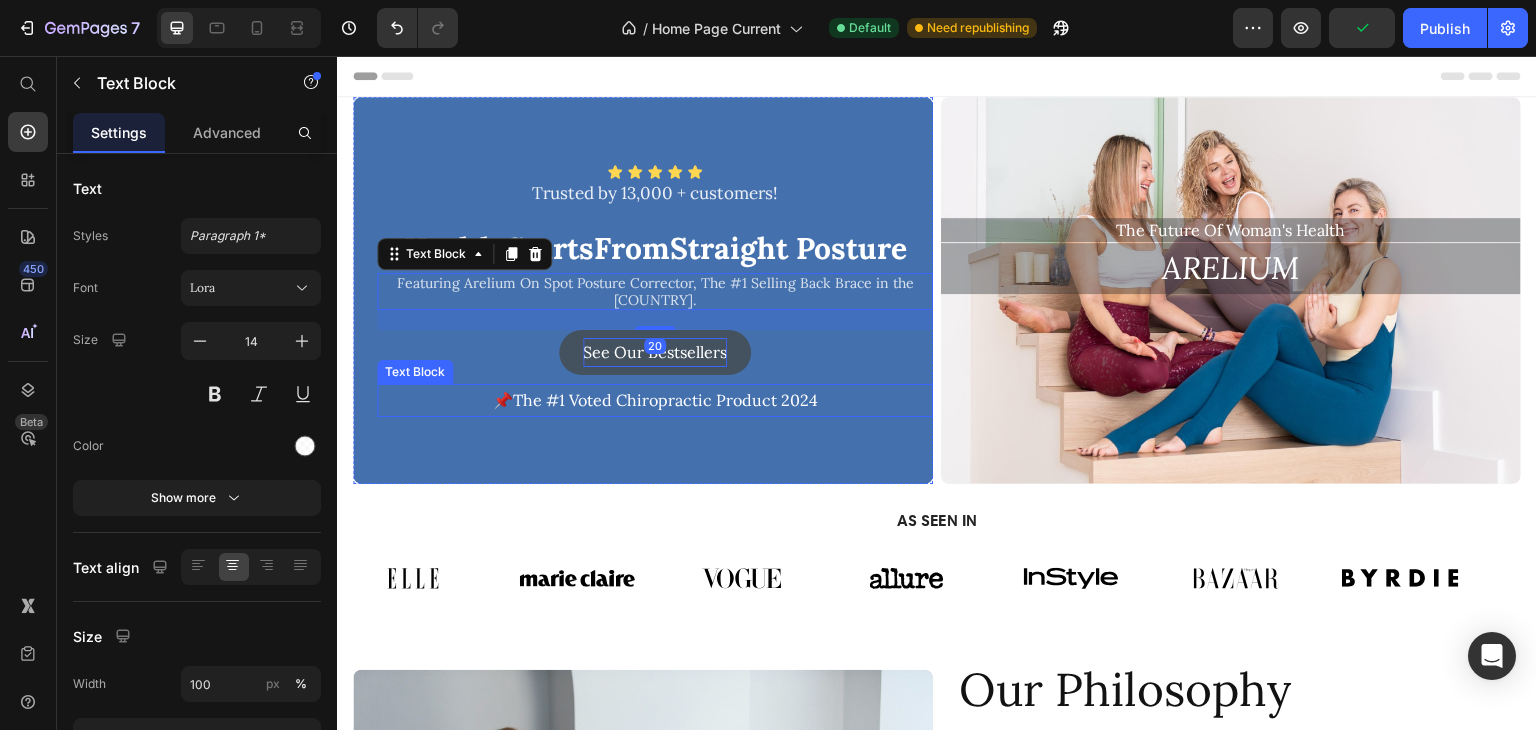 click on "📌The #1 Voted Chiropractic Product 2024" at bounding box center [655, 400] 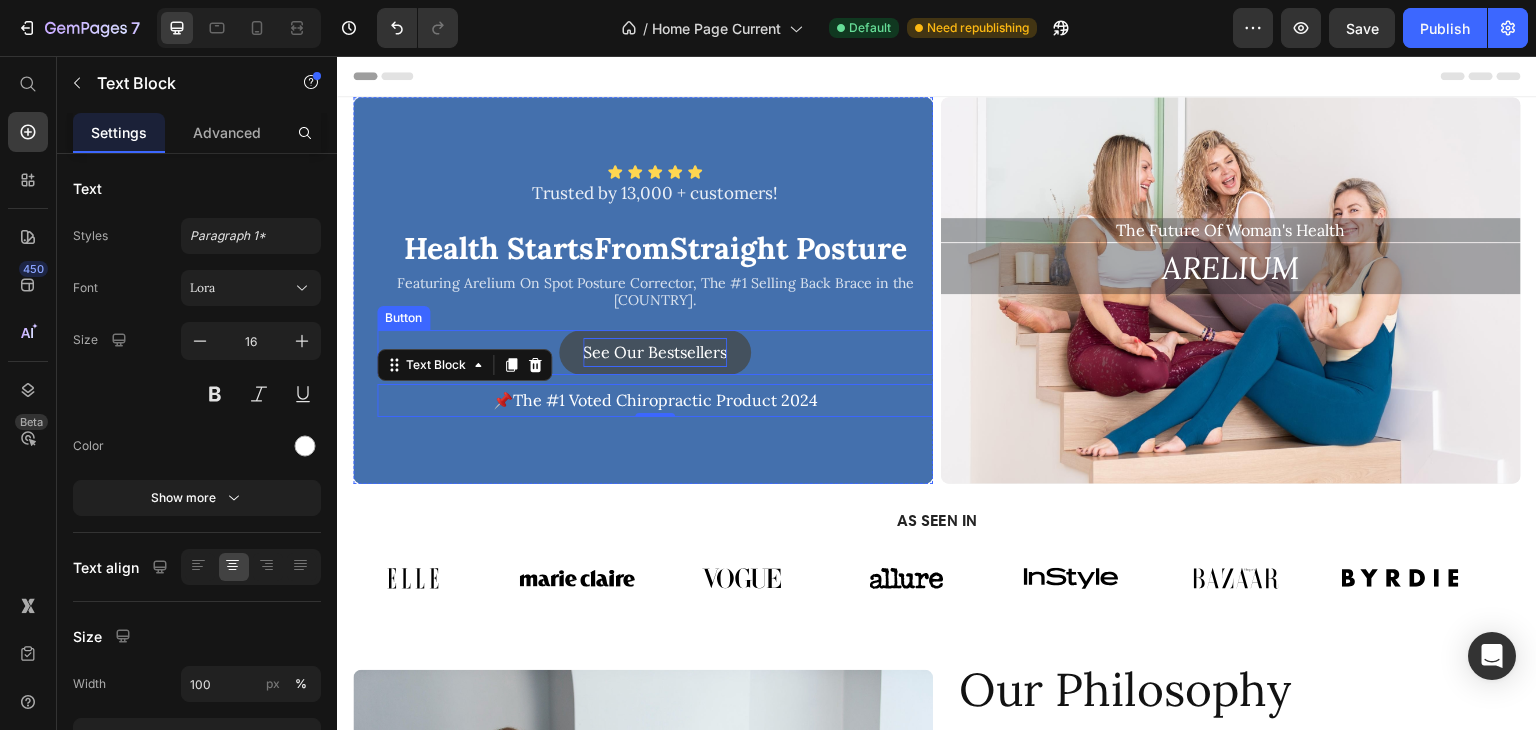 click on "See Our Bestsellers Button" at bounding box center (655, 352) 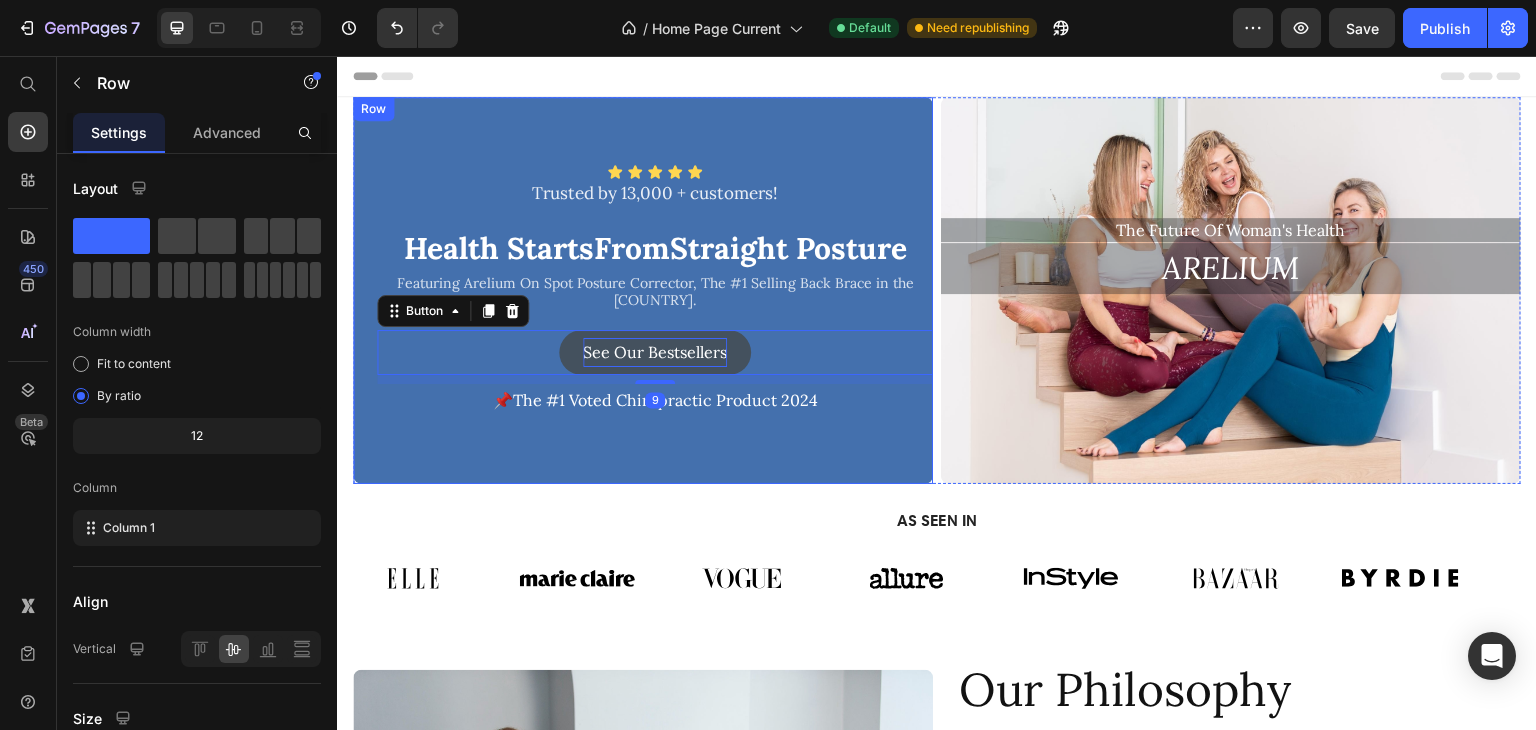 click on "Icon Icon Icon Icon Icon Icon List Trusted by 13,000 + customers! Heading Health Starts  From  Straight Posture Text Block Featuring Arelium On Spot Posture Corrector, The #1 Selling Back Brace in the [COUNTRY]. Text Block See Our Bestsellers Button   9 📌The #1 Voted Chiropractic Product 2024 Text Block" at bounding box center [655, 290] 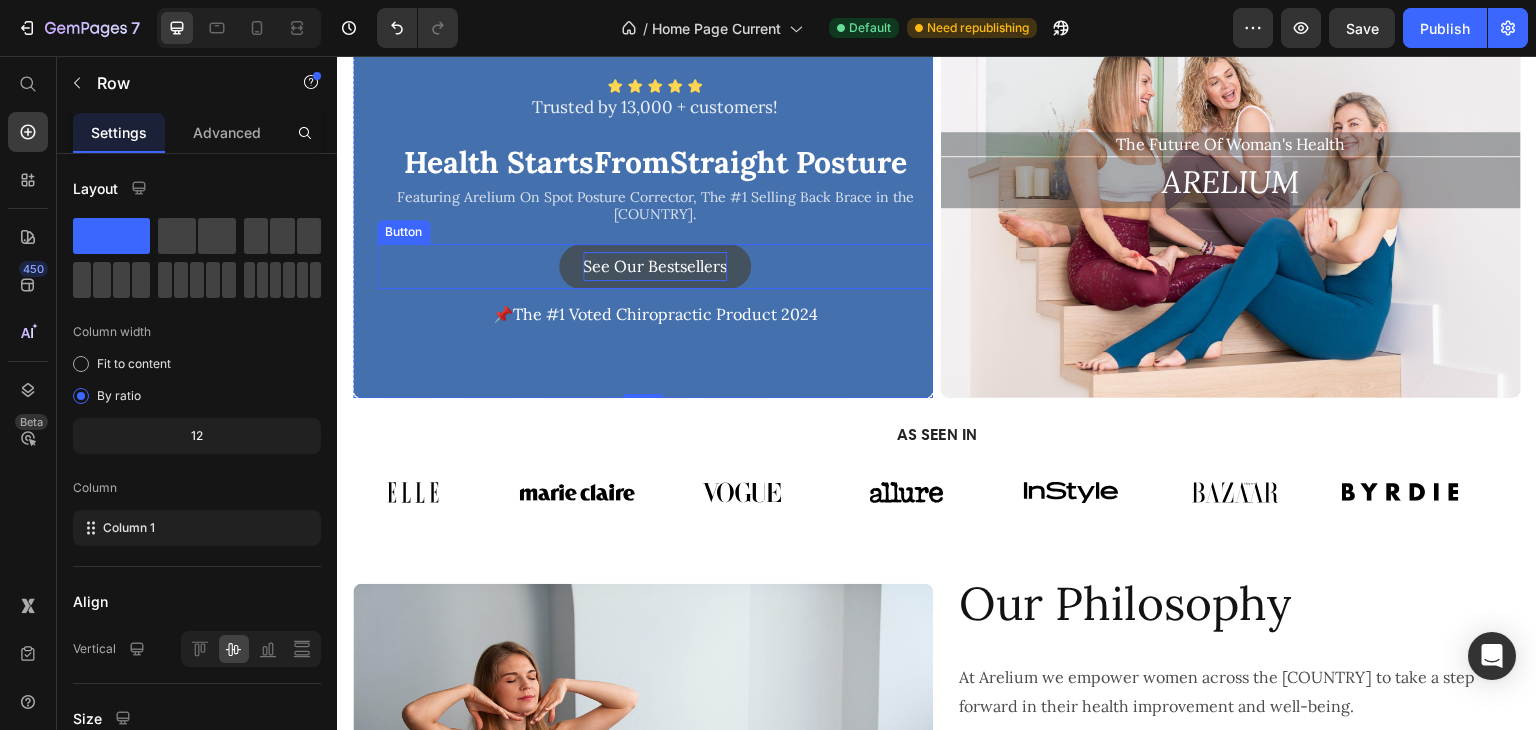 scroll, scrollTop: 0, scrollLeft: 0, axis: both 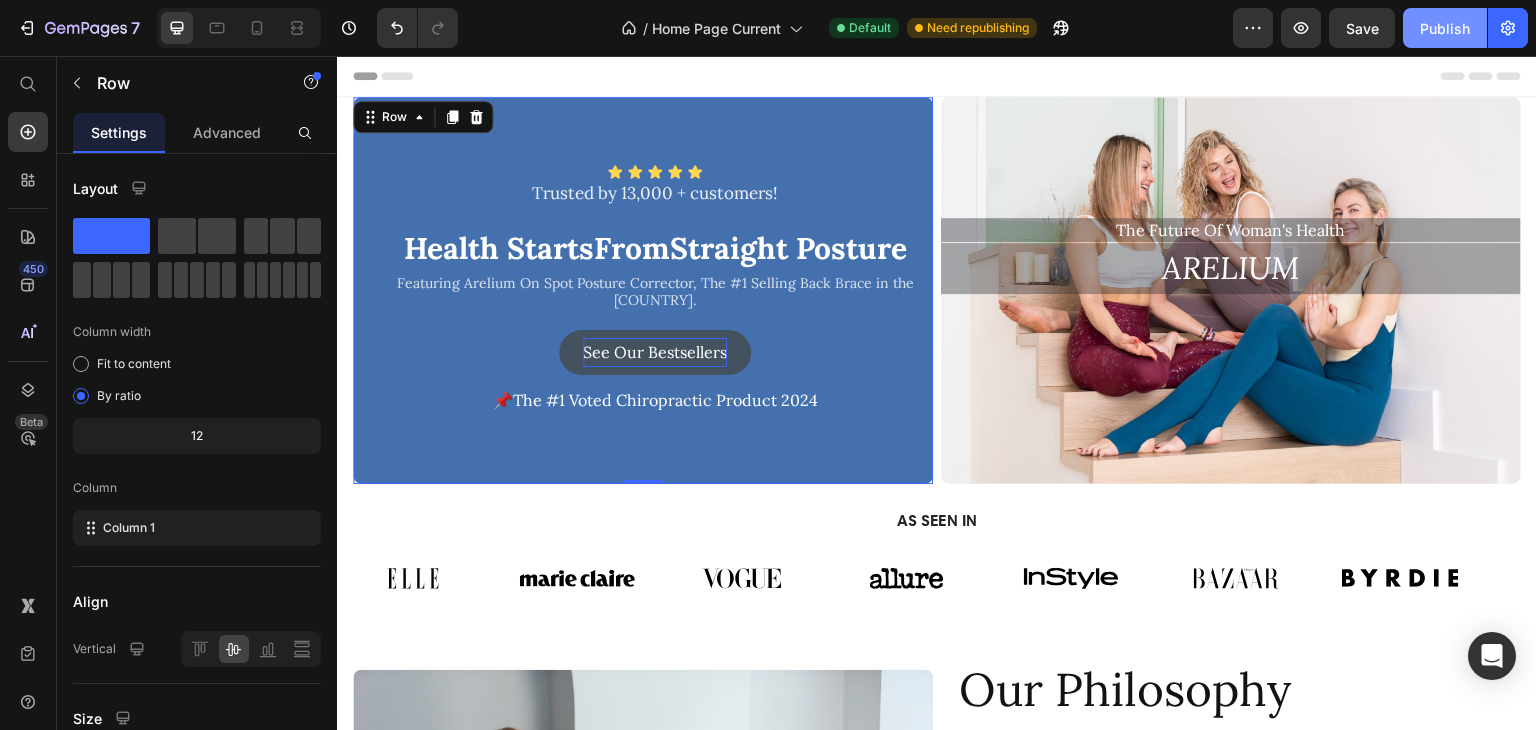 click on "Publish" at bounding box center [1445, 28] 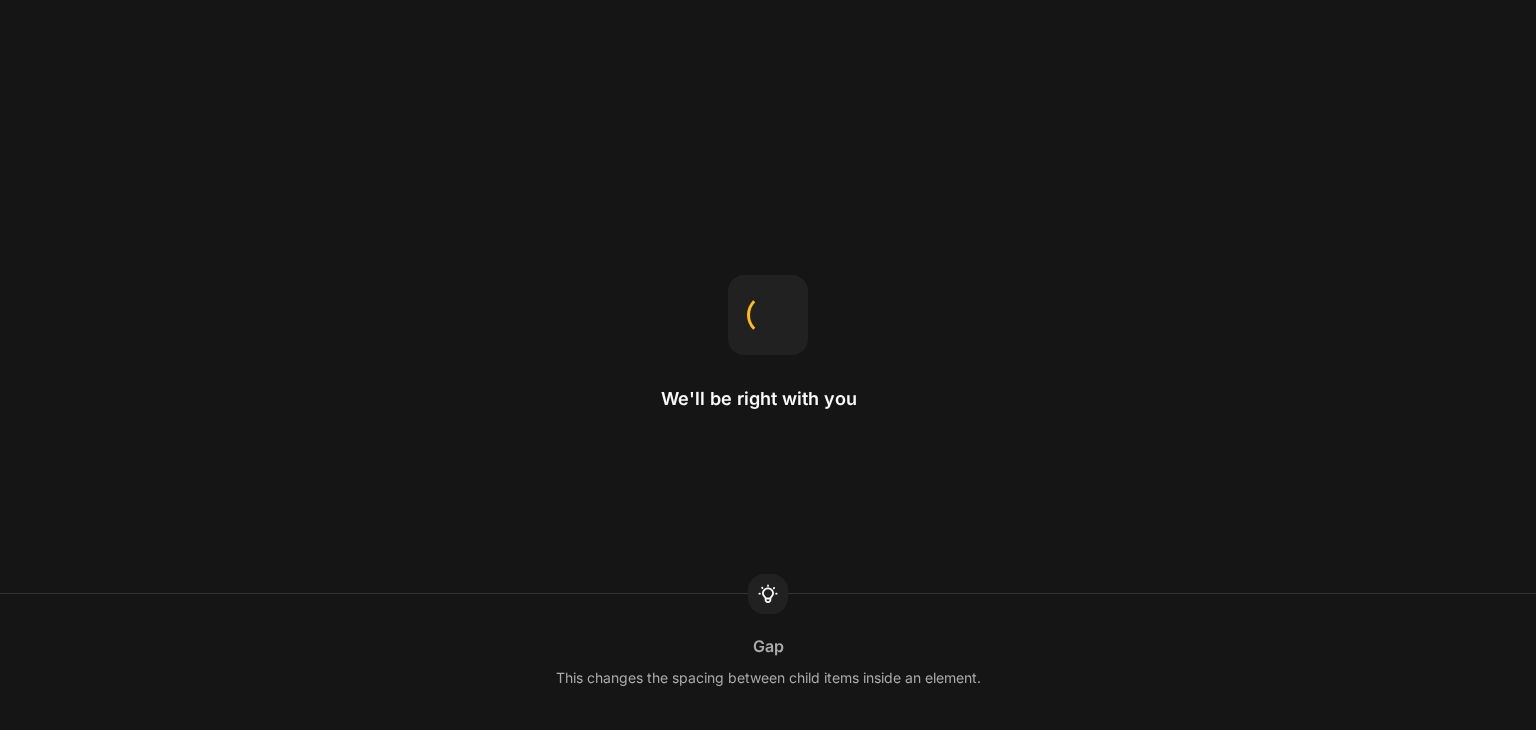 scroll, scrollTop: 0, scrollLeft: 0, axis: both 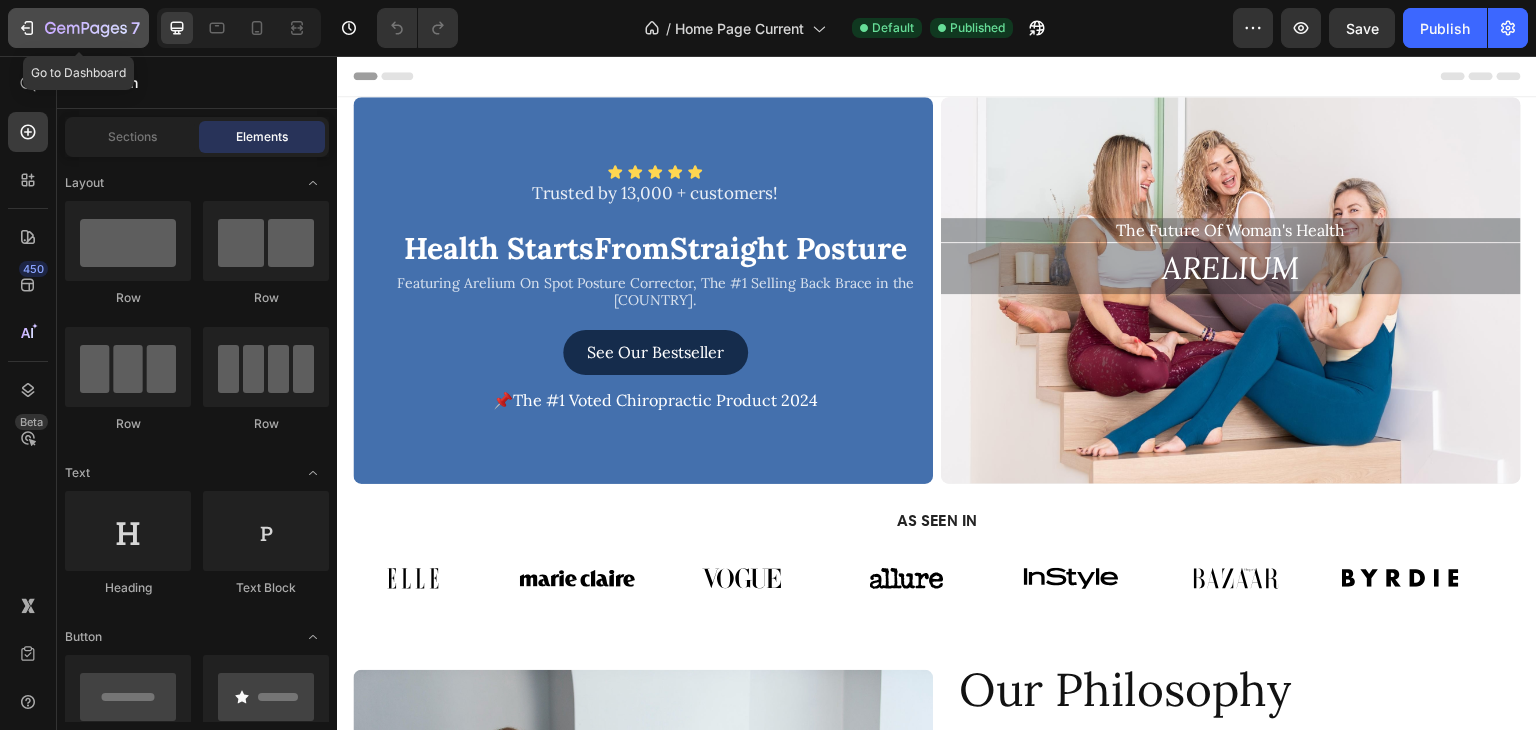 click 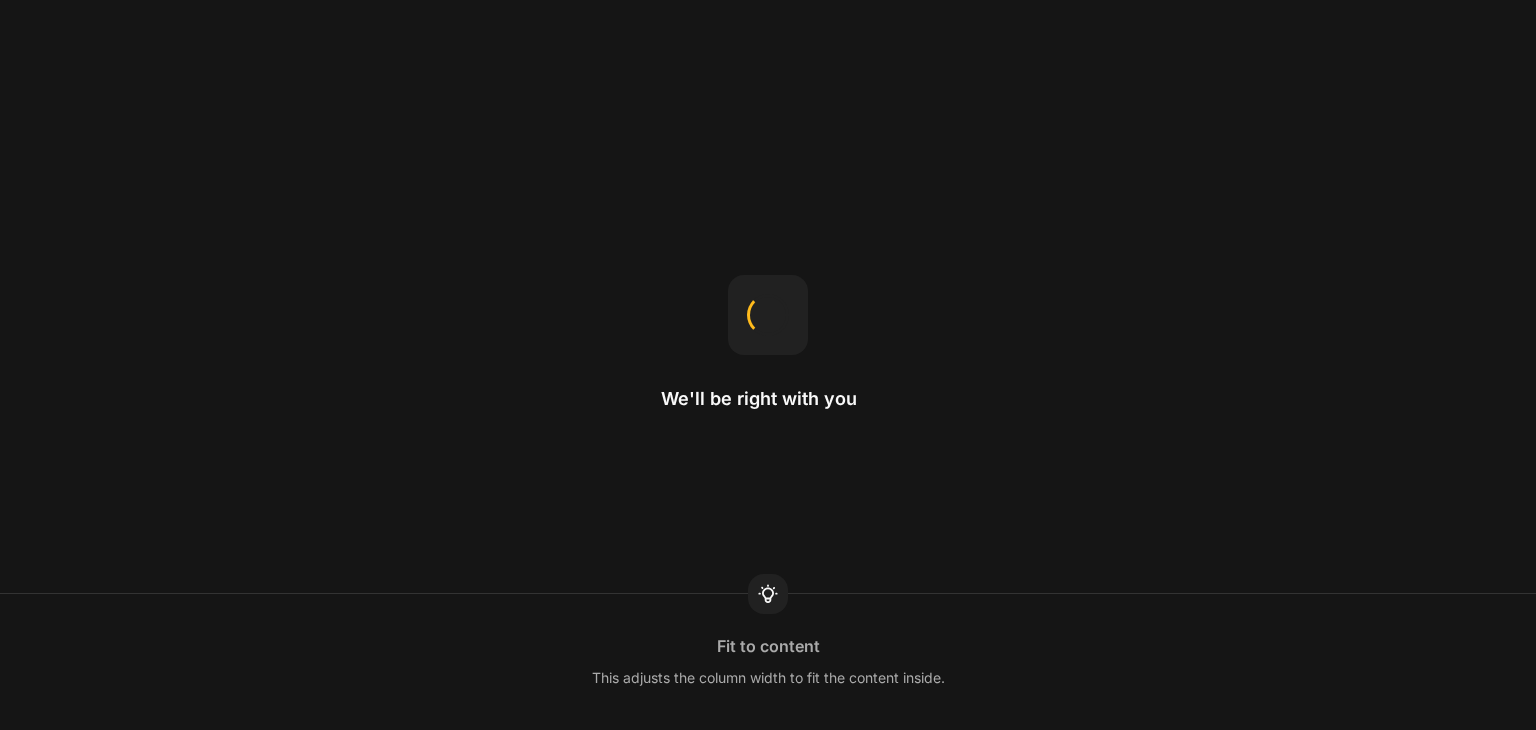scroll, scrollTop: 0, scrollLeft: 0, axis: both 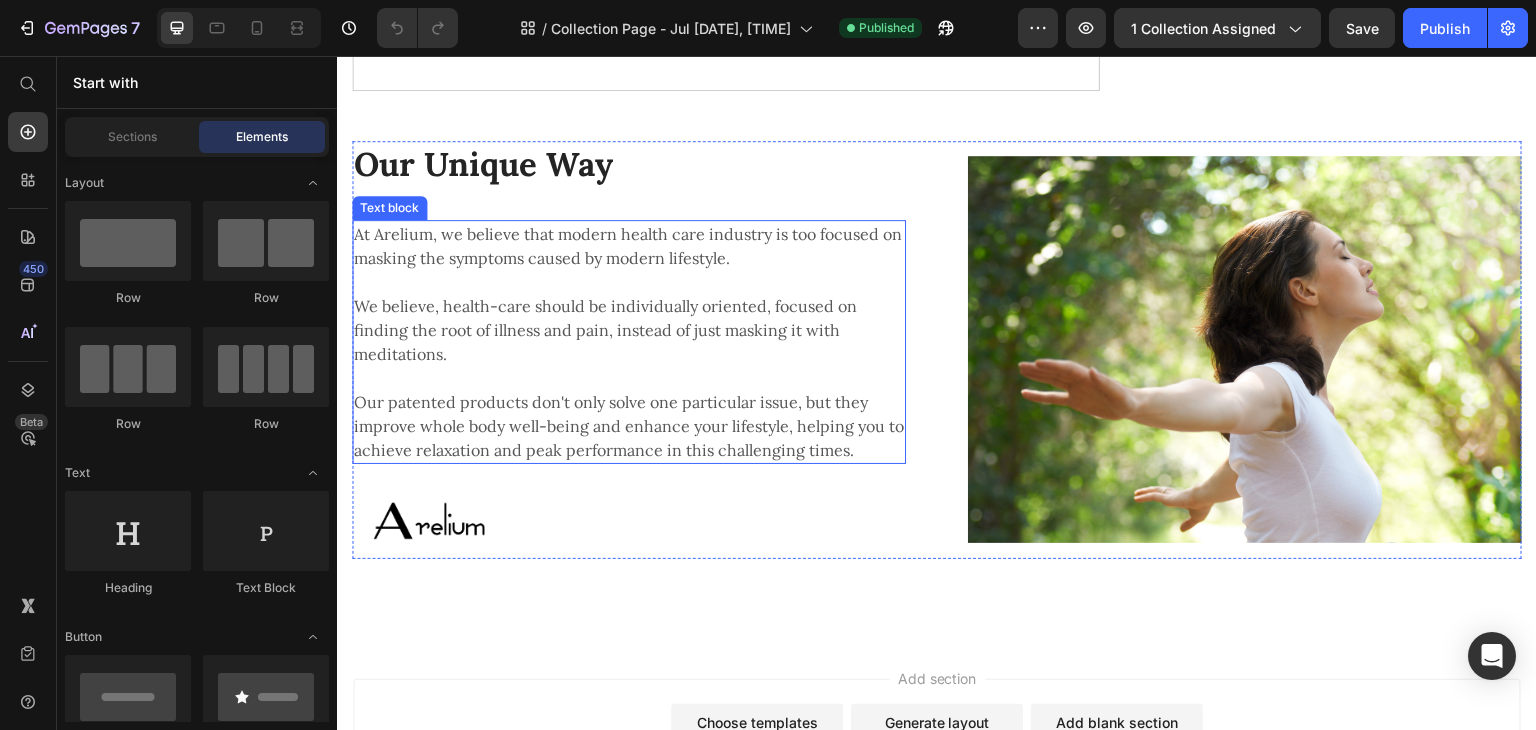 click on "We believe, health-care should be individually oriented, focused on finding the root of illness and pain, instead of just masking it with meditations." at bounding box center [629, 330] 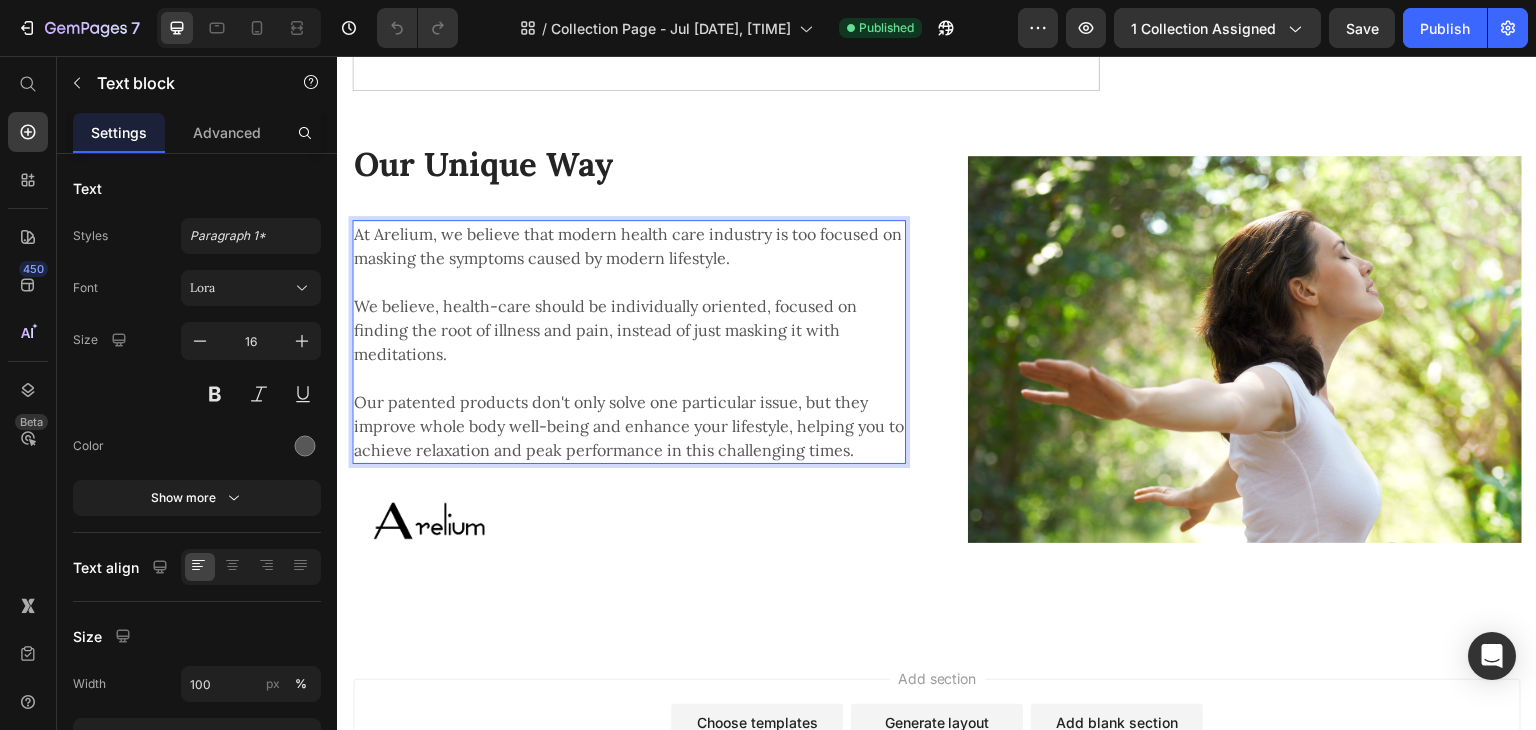 click on "We believe, health-care should be individually oriented, focused on finding the root of illness and pain, instead of just masking it with meditations." at bounding box center [629, 330] 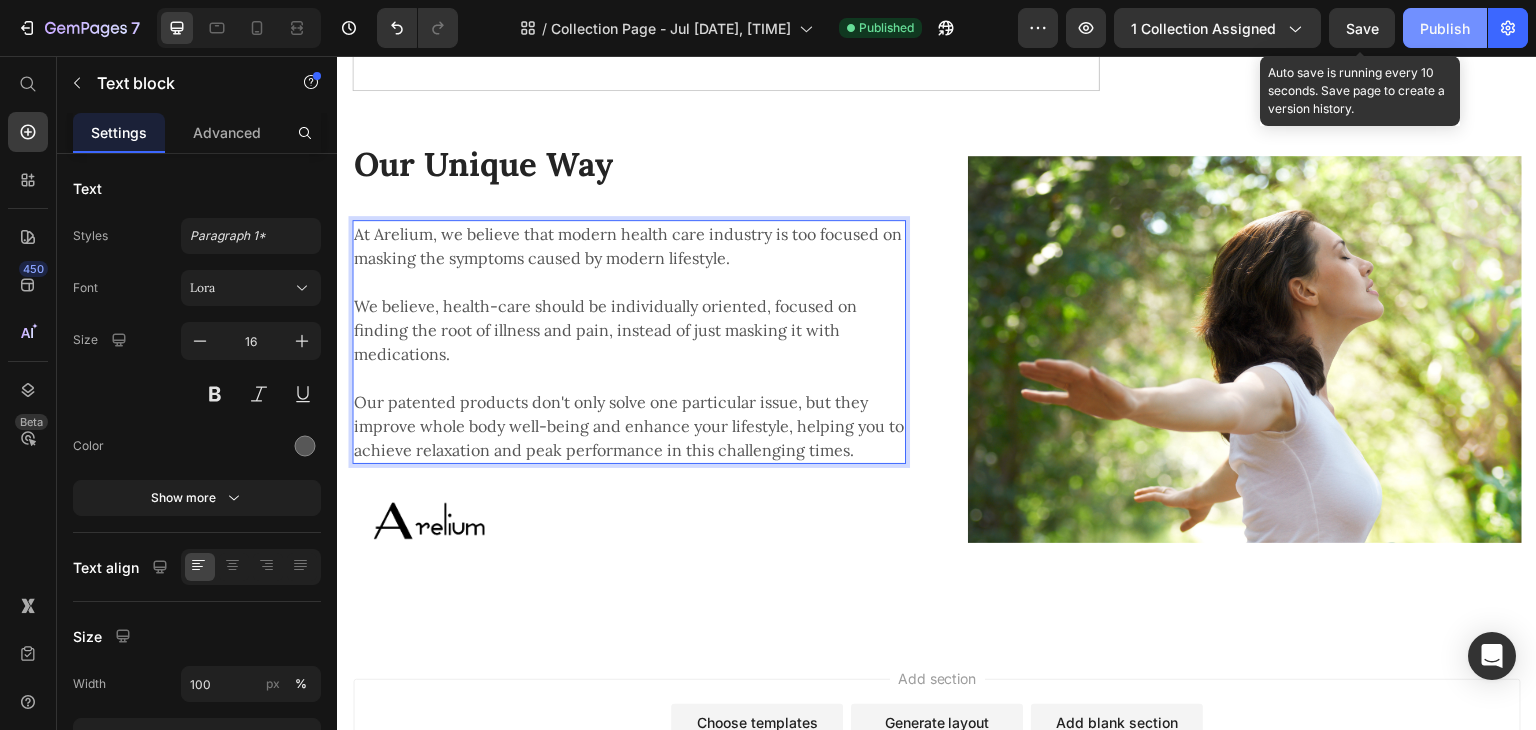 click on "Publish" 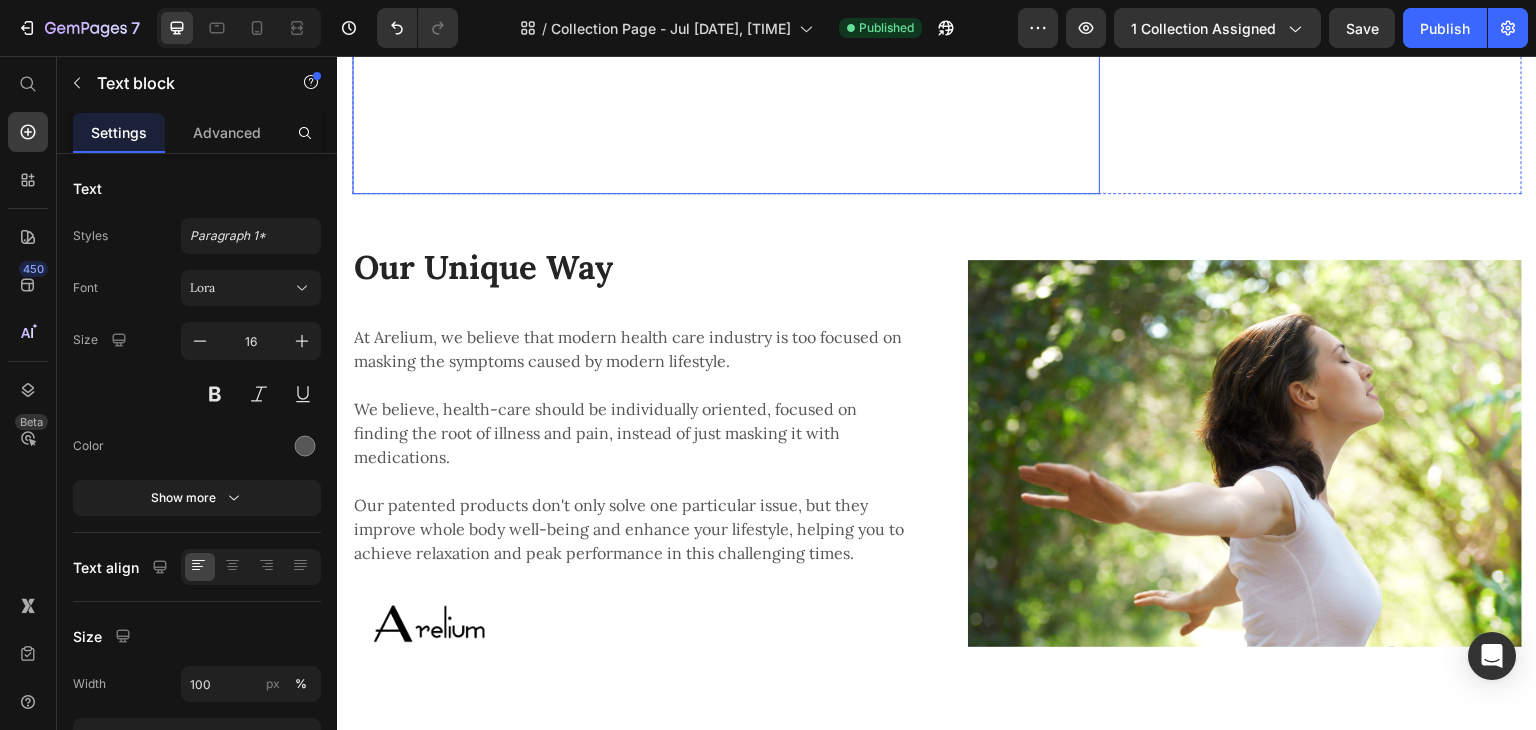 scroll, scrollTop: 1084, scrollLeft: 0, axis: vertical 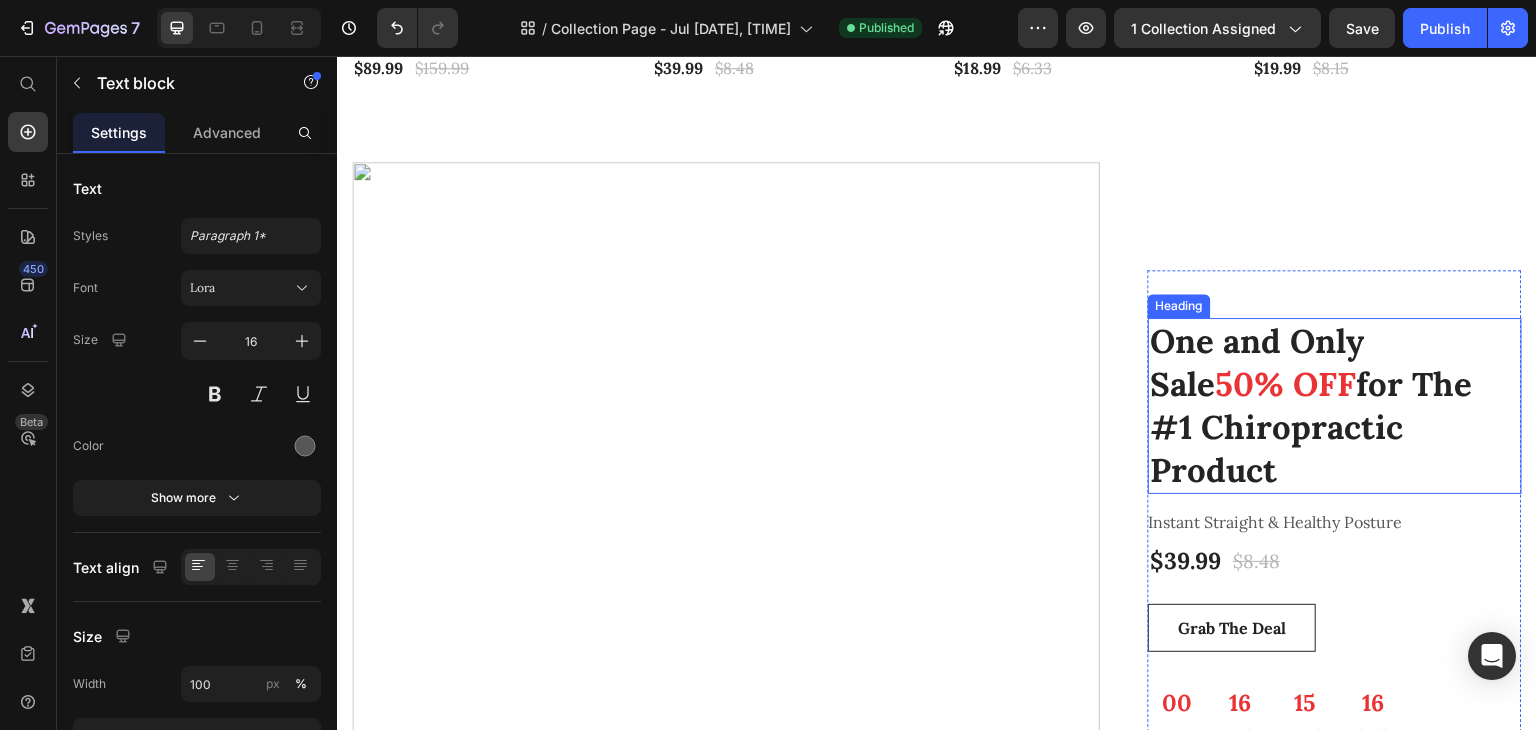 click on "One and Only Sale  50% OFF  for The #1 Chiropractic Product" at bounding box center [1335, 406] 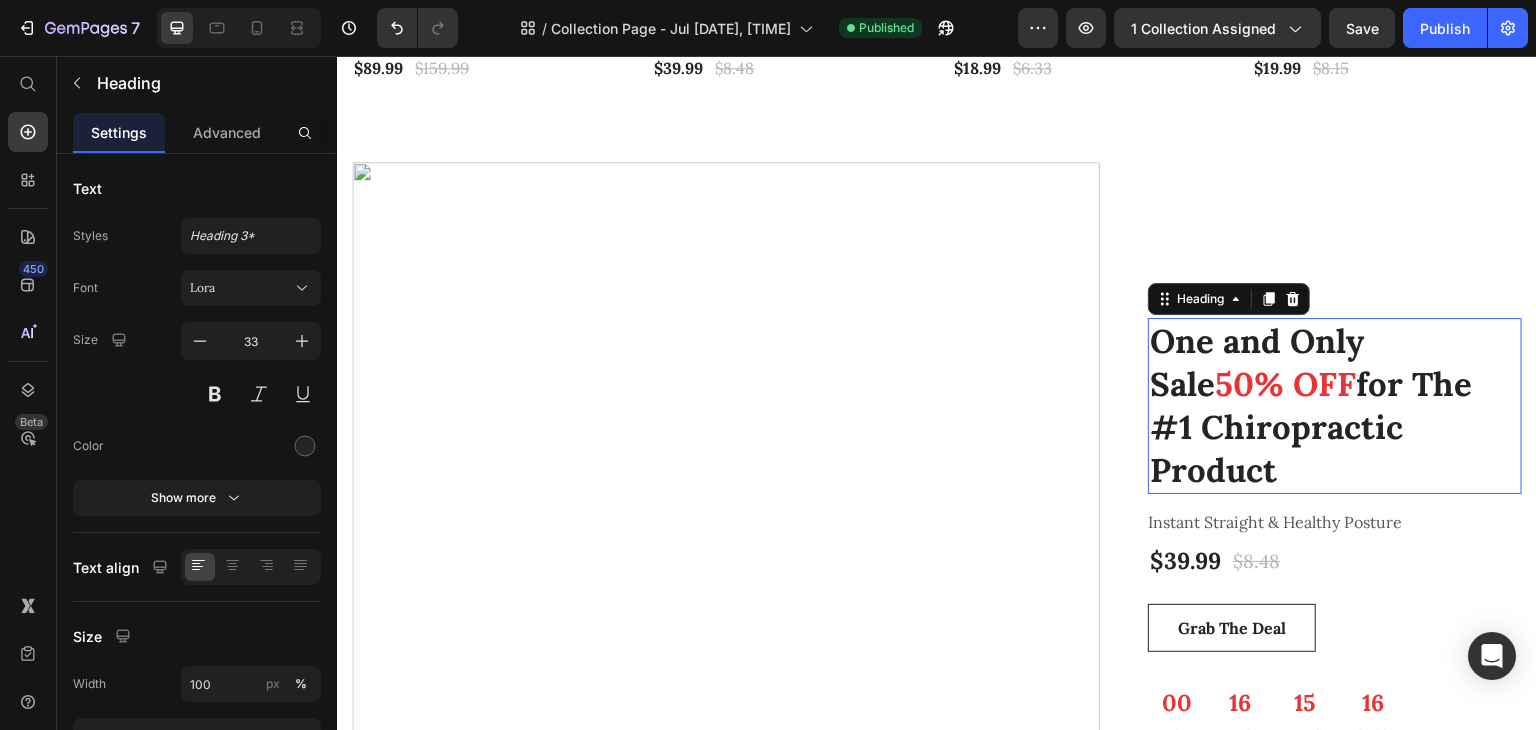 click on "One and Only Sale  50% OFF  for The #1 Chiropractic Product" at bounding box center [1335, 406] 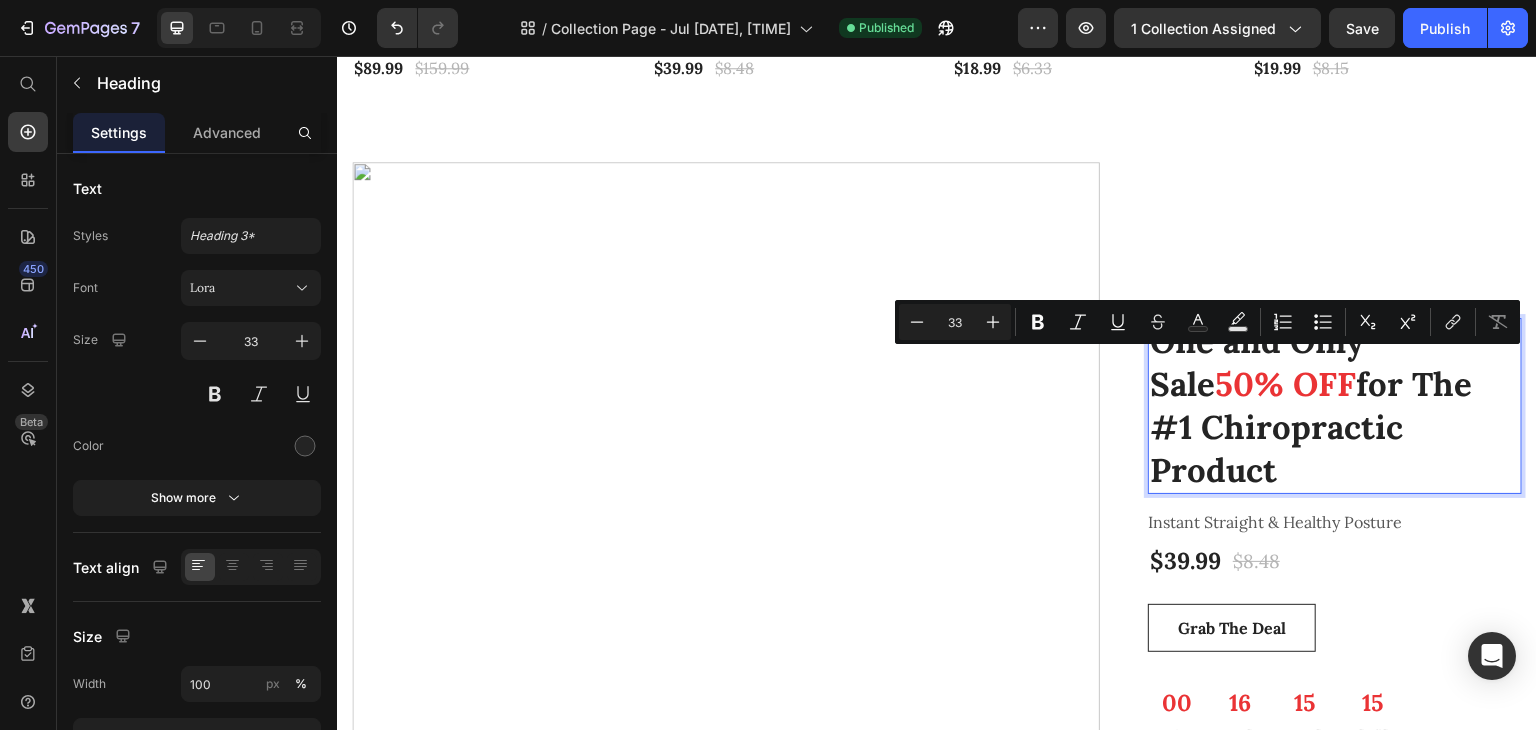 click on "One and Only Sale  50% OFF  for The #1 Chiropractic Product" at bounding box center (1335, 406) 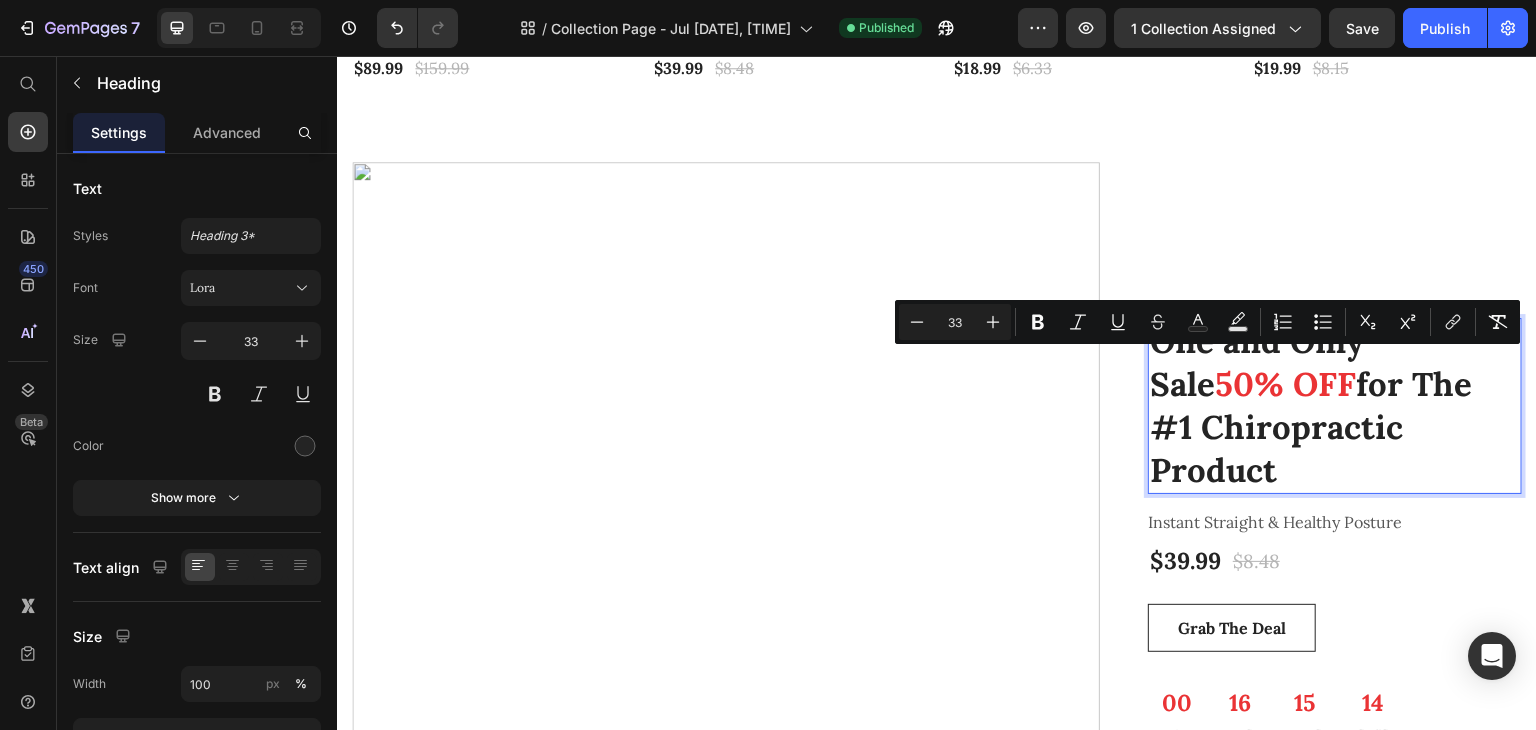 click on "One and Only Sale  50% OFF  for The #1 Chiropractic Product" at bounding box center (1335, 406) 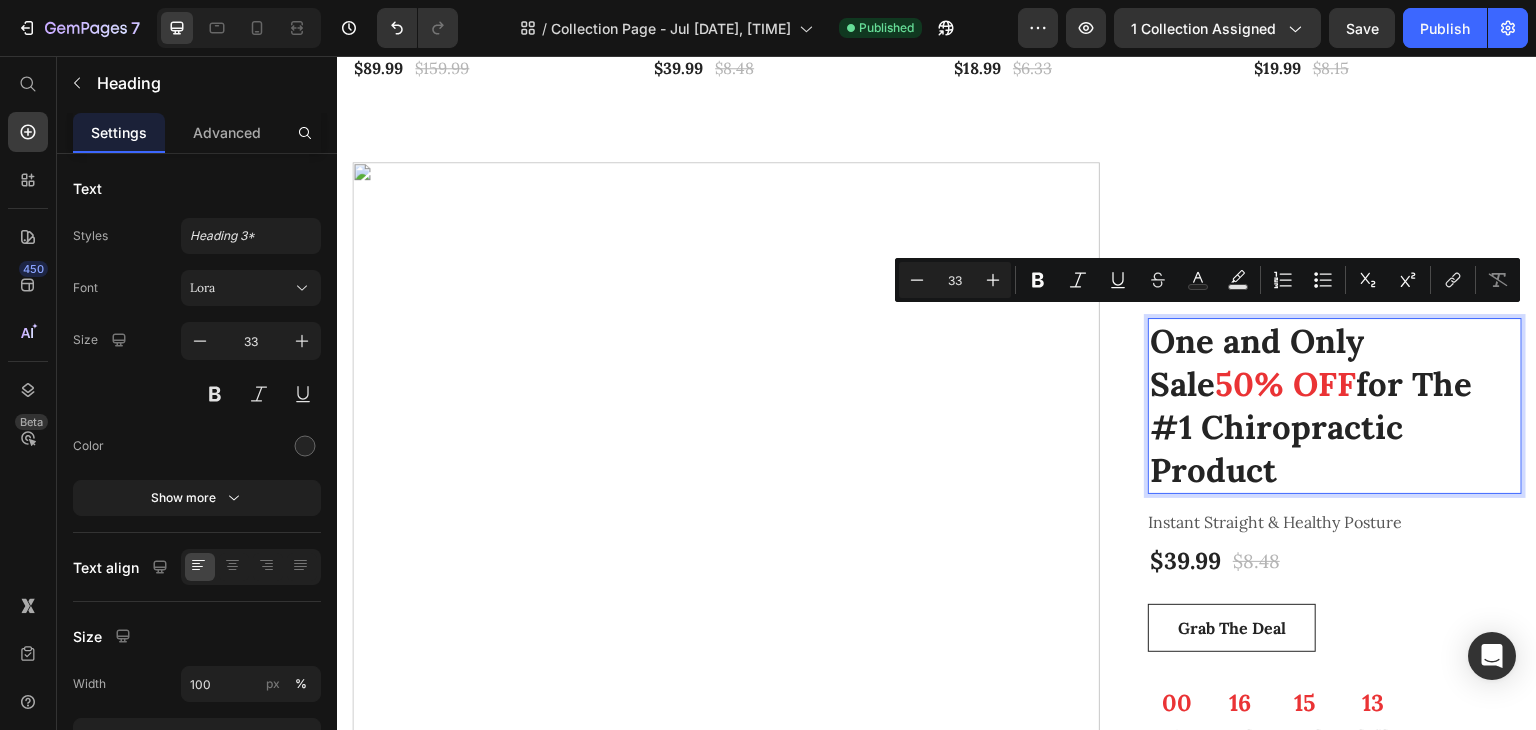 drag, startPoint x: 1204, startPoint y: 380, endPoint x: 1154, endPoint y: 348, distance: 59.36329 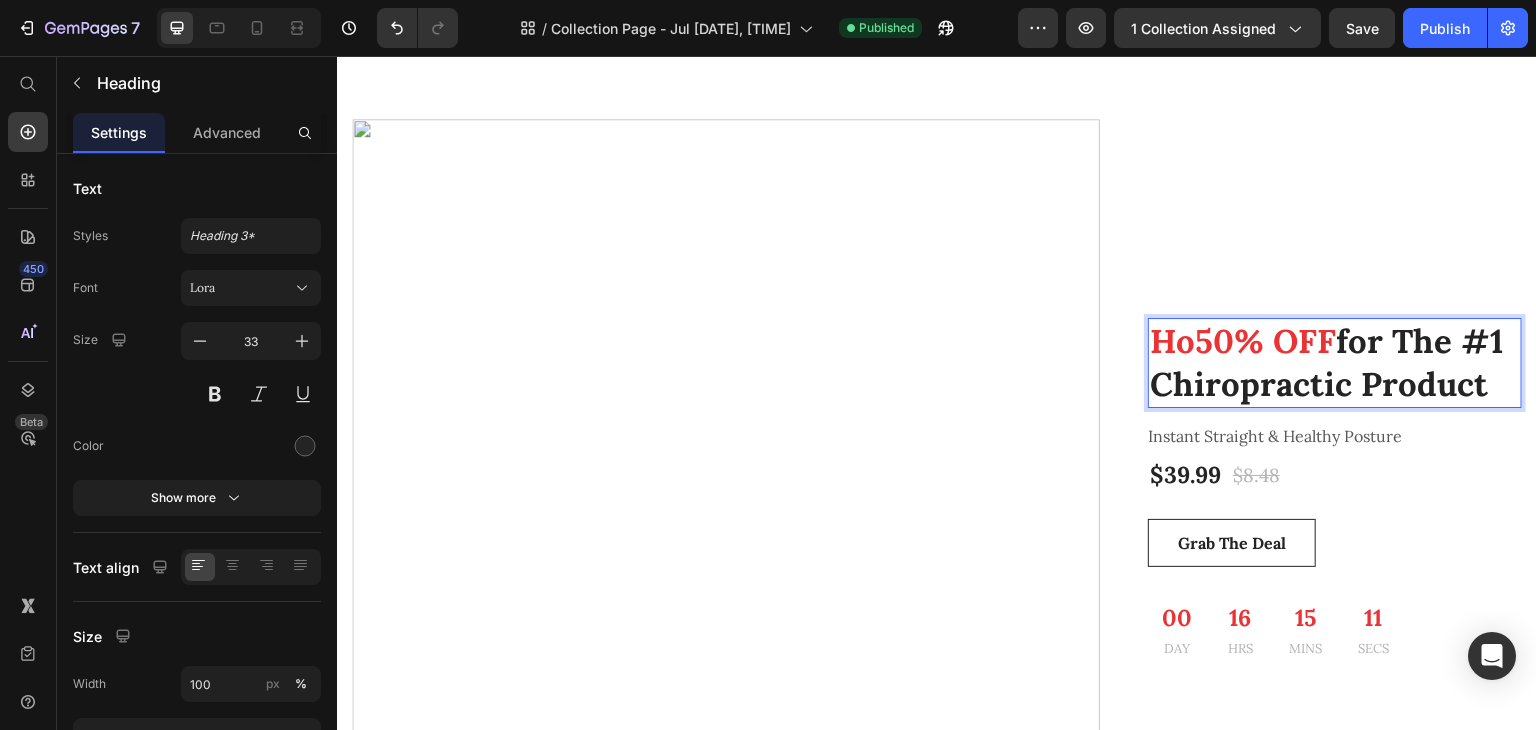 scroll, scrollTop: 605, scrollLeft: 0, axis: vertical 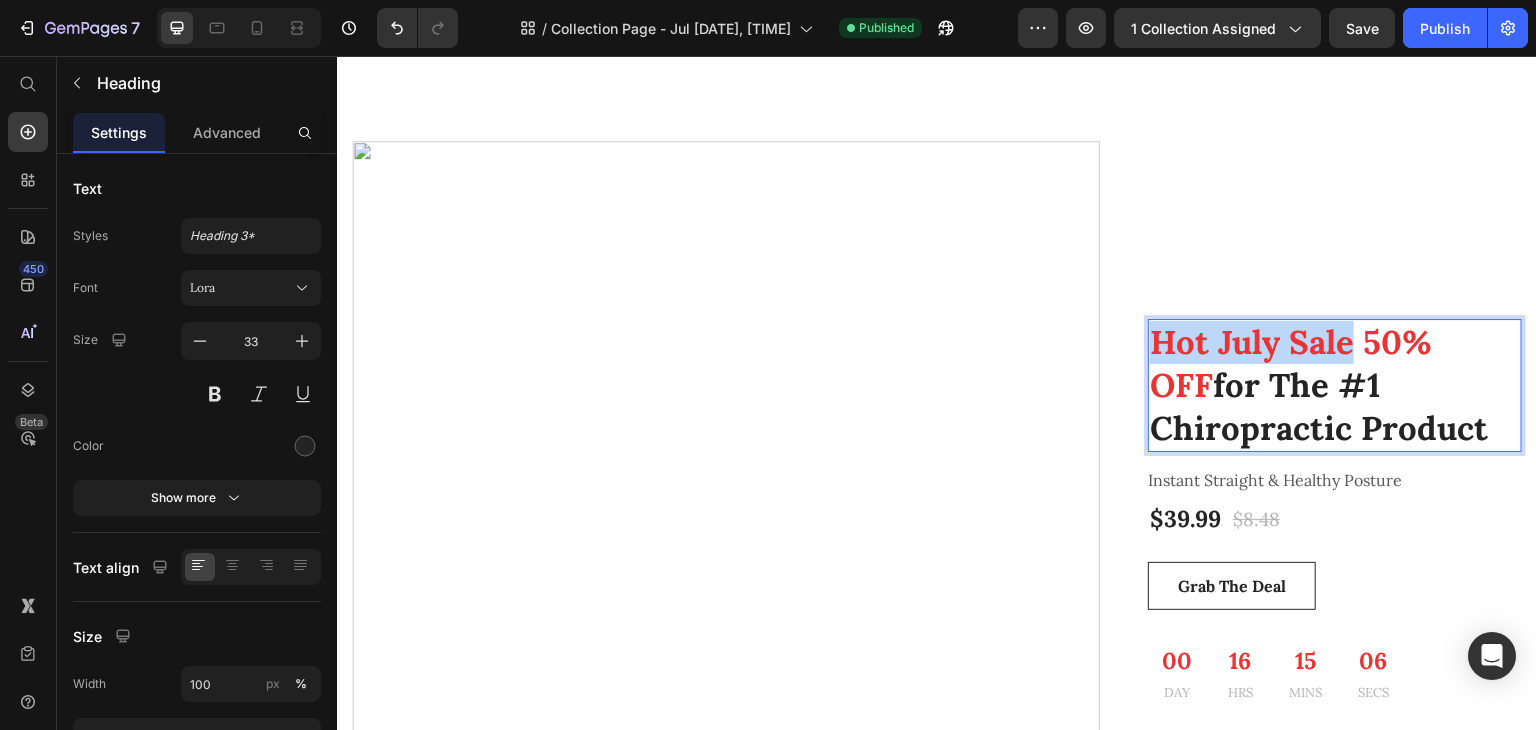 drag, startPoint x: 1341, startPoint y: 334, endPoint x: 1147, endPoint y: 333, distance: 194.00258 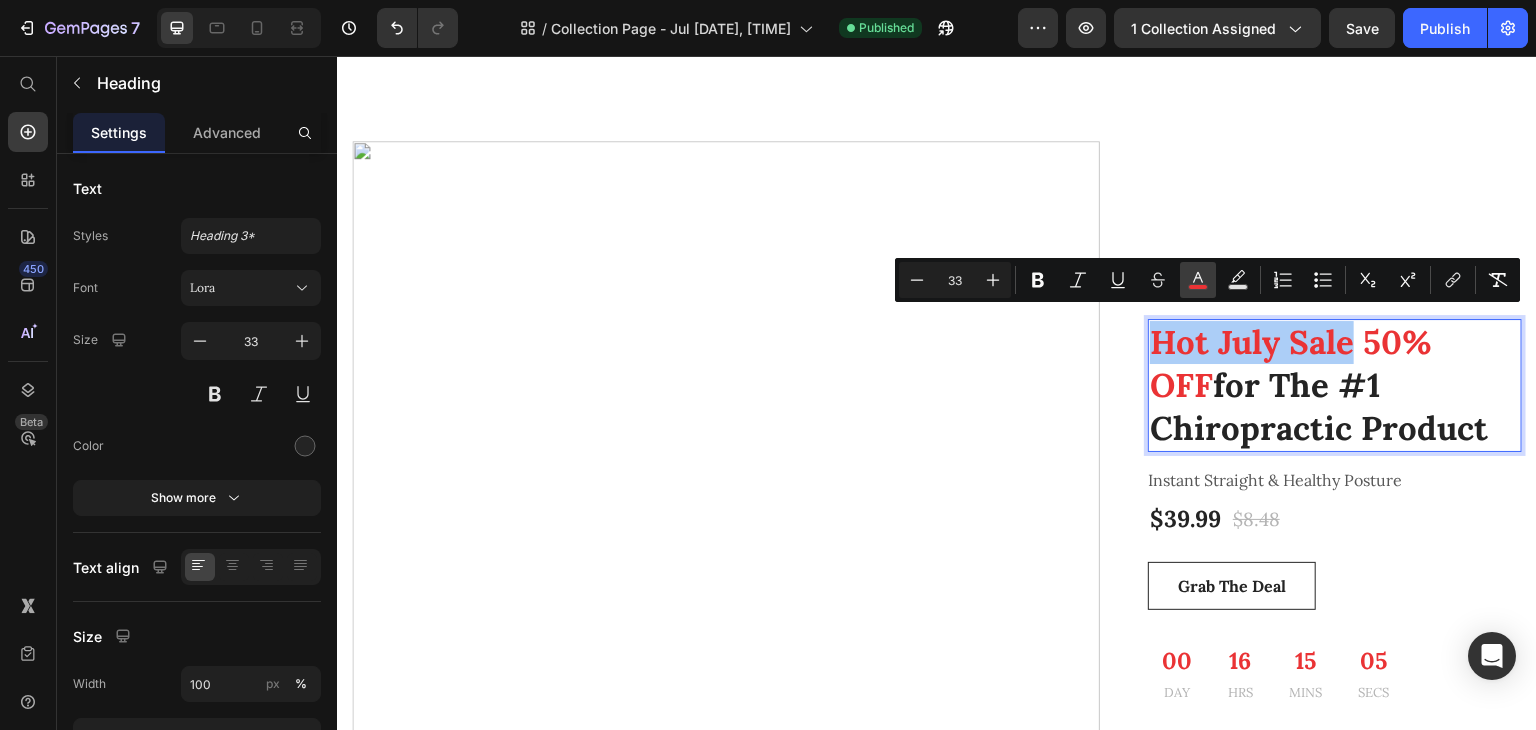 click 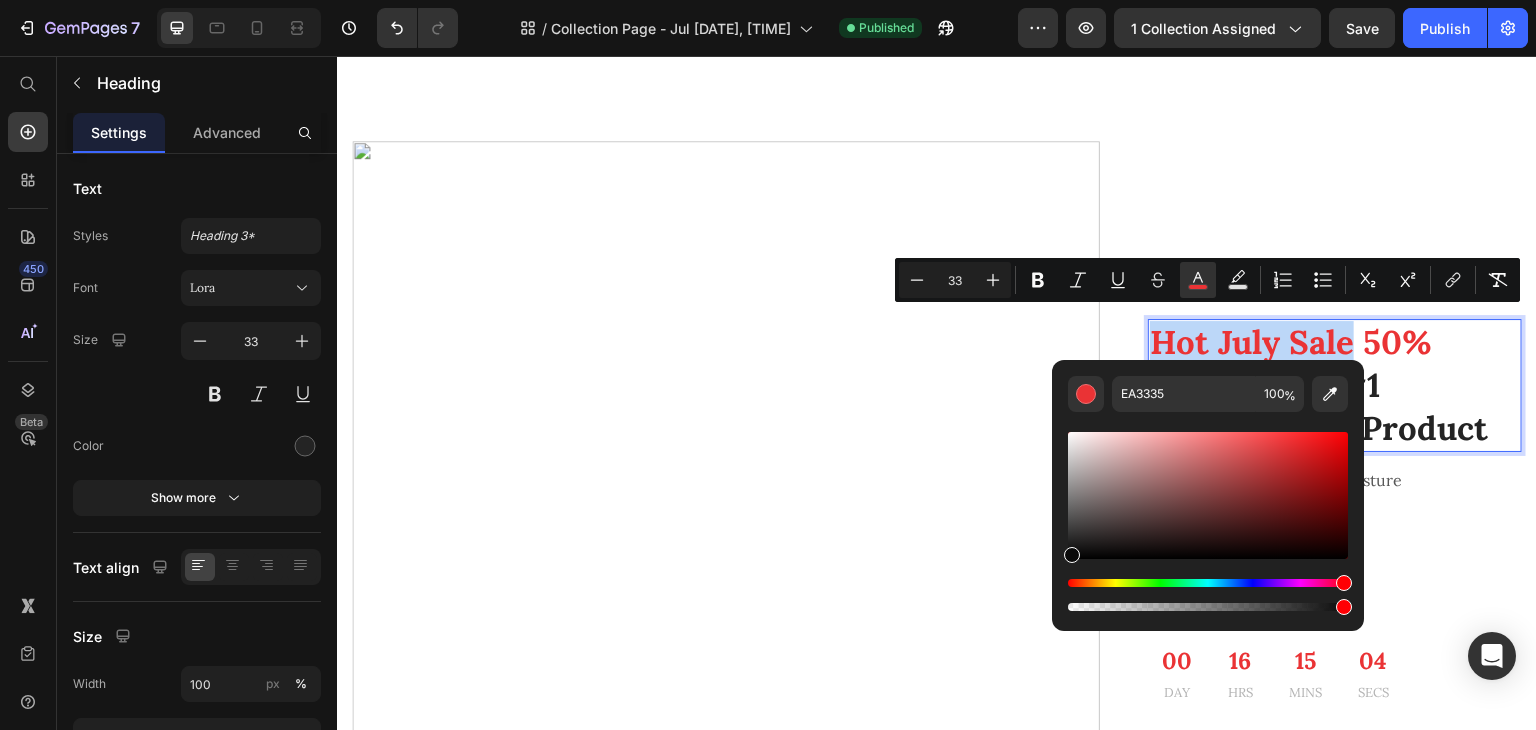 drag, startPoint x: 1424, startPoint y: 595, endPoint x: 1039, endPoint y: 559, distance: 386.67944 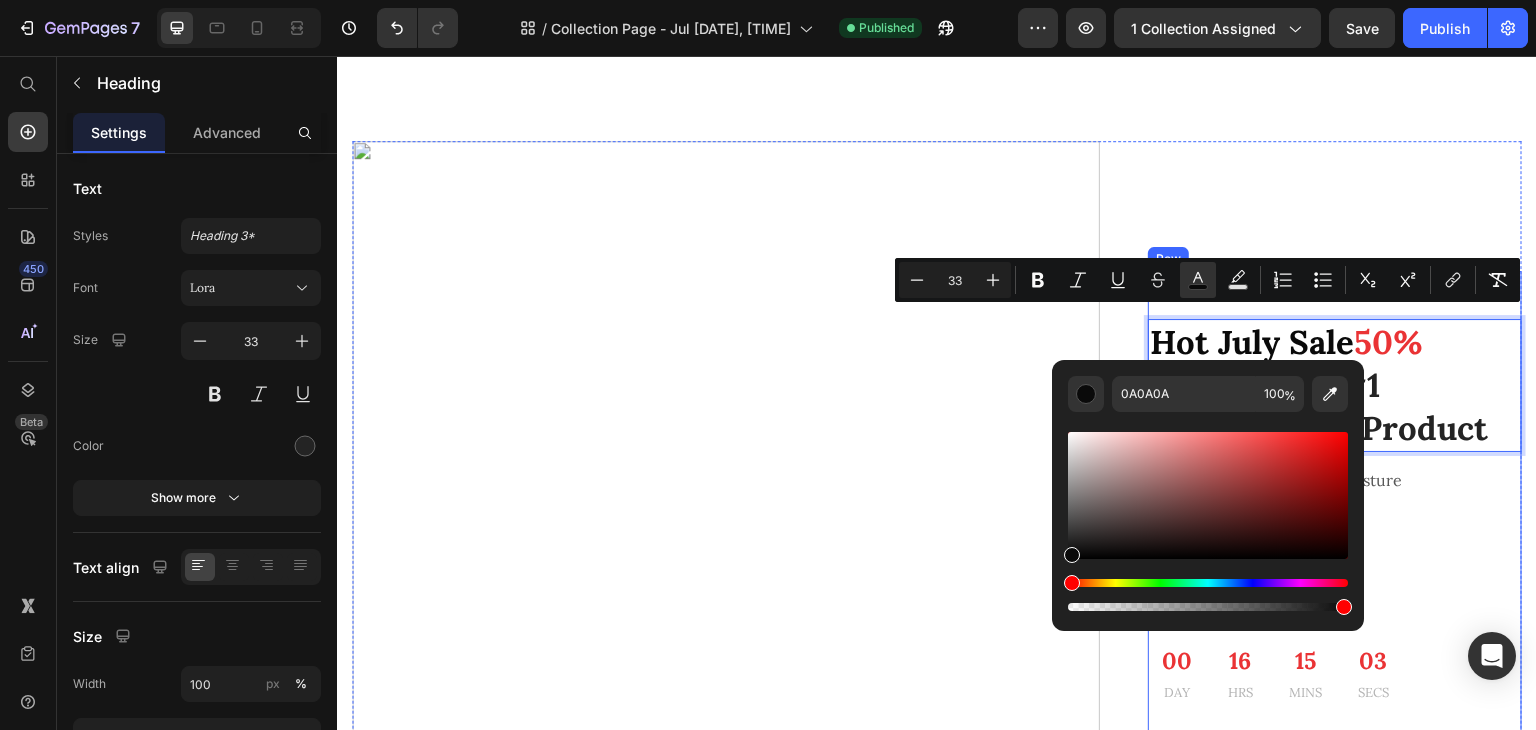click on "Hot July Sale  50% OFF  for The #1 Chiropractic Product  Heading   16 Instant Straight & Healthy Posture (P) Description $39.99 (P) Price $8.48 (P) Price Row Grab The Deal (P) Cart Button 00 DAY 16 HRS 15 MINS 03 SECS CountDown Timer" at bounding box center [1335, 515] 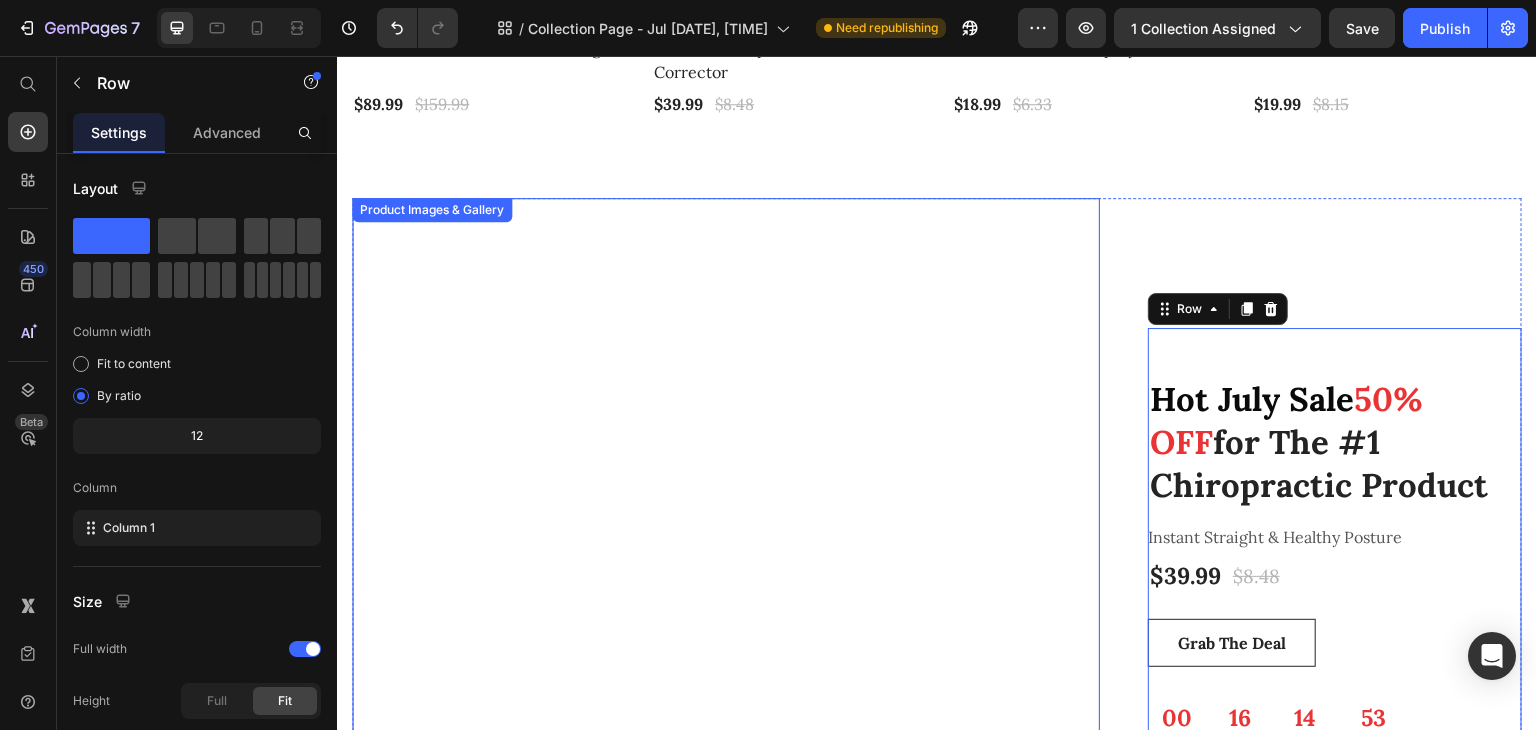 scroll, scrollTop: 505, scrollLeft: 0, axis: vertical 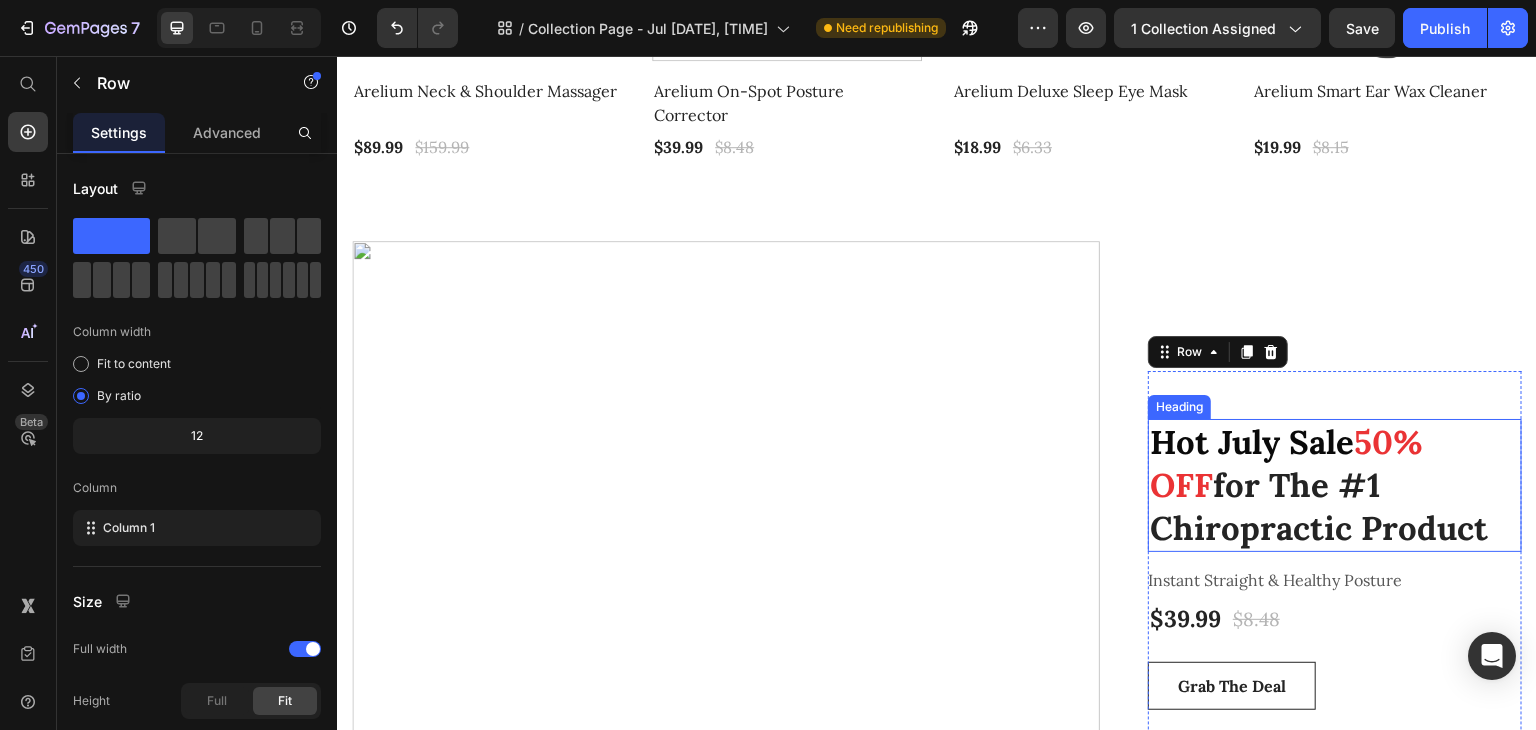 click on "⁠⁠⁠⁠⁠⁠⁠ Hot July Sale  50% OFF  for The #1 Chiropractic Product" at bounding box center [1335, 485] 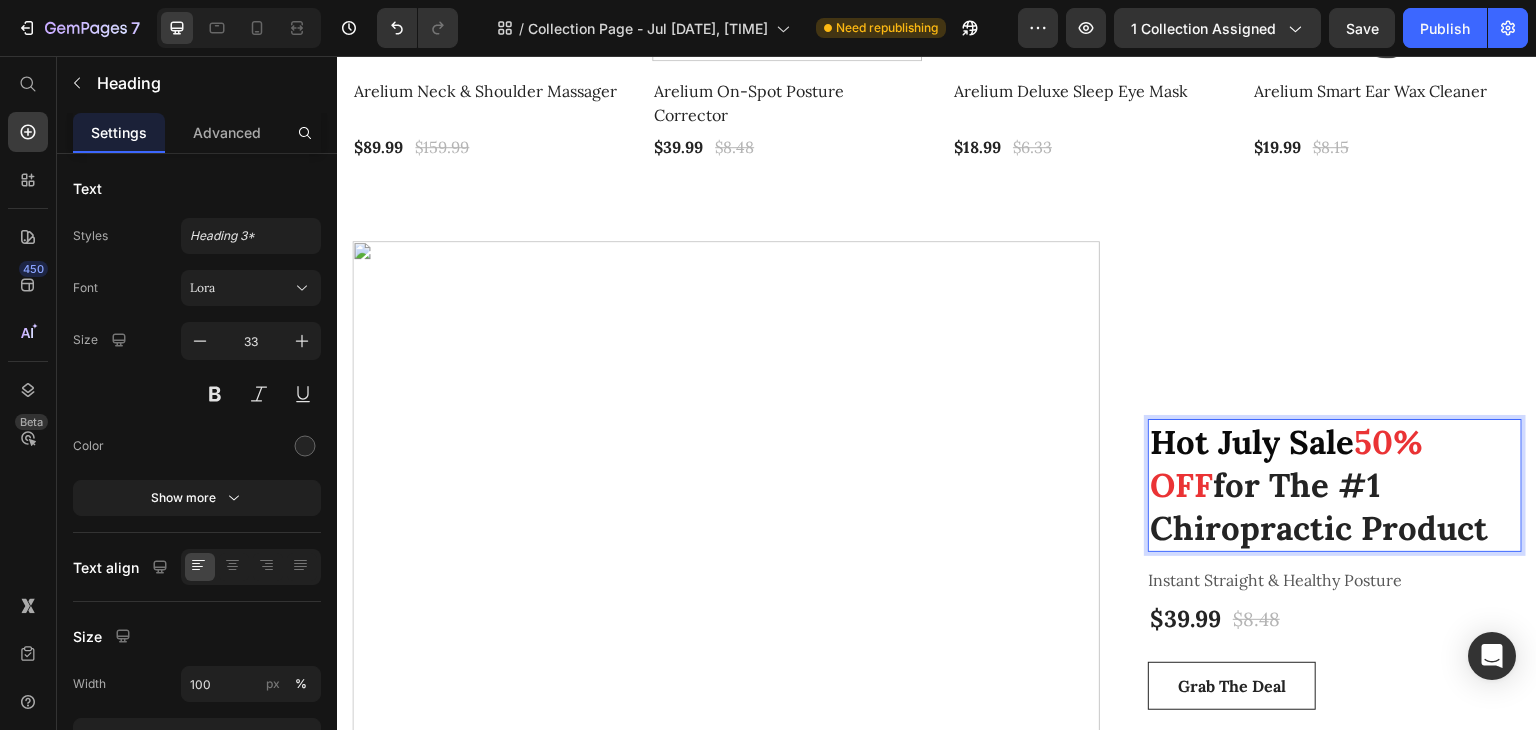click on "Hot July Sale  50% OFF  for The #1 Chiropractic Product" at bounding box center [1335, 485] 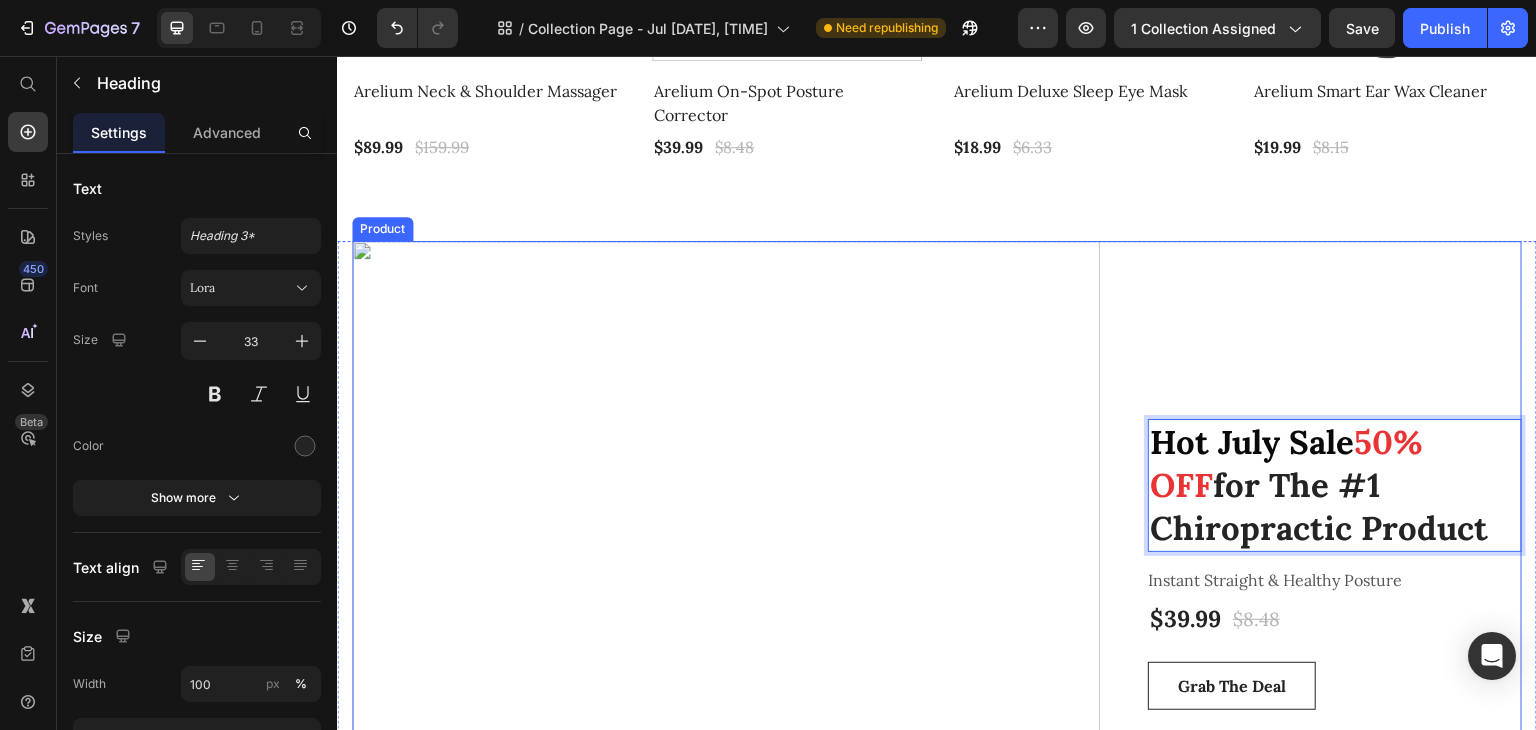 click on "Hot July Sale  50% OFF  for The #1 Chiropractic Product  Heading   16 Instant Straight & Healthy Posture (P) Description $39.99 (P) Price $8.48 (P) Price Row Grab The Deal (P) Cart Button 00 DAY 16 HRS 14 MINS 48 SECS CountDown Timer Row" at bounding box center (1335, 615) 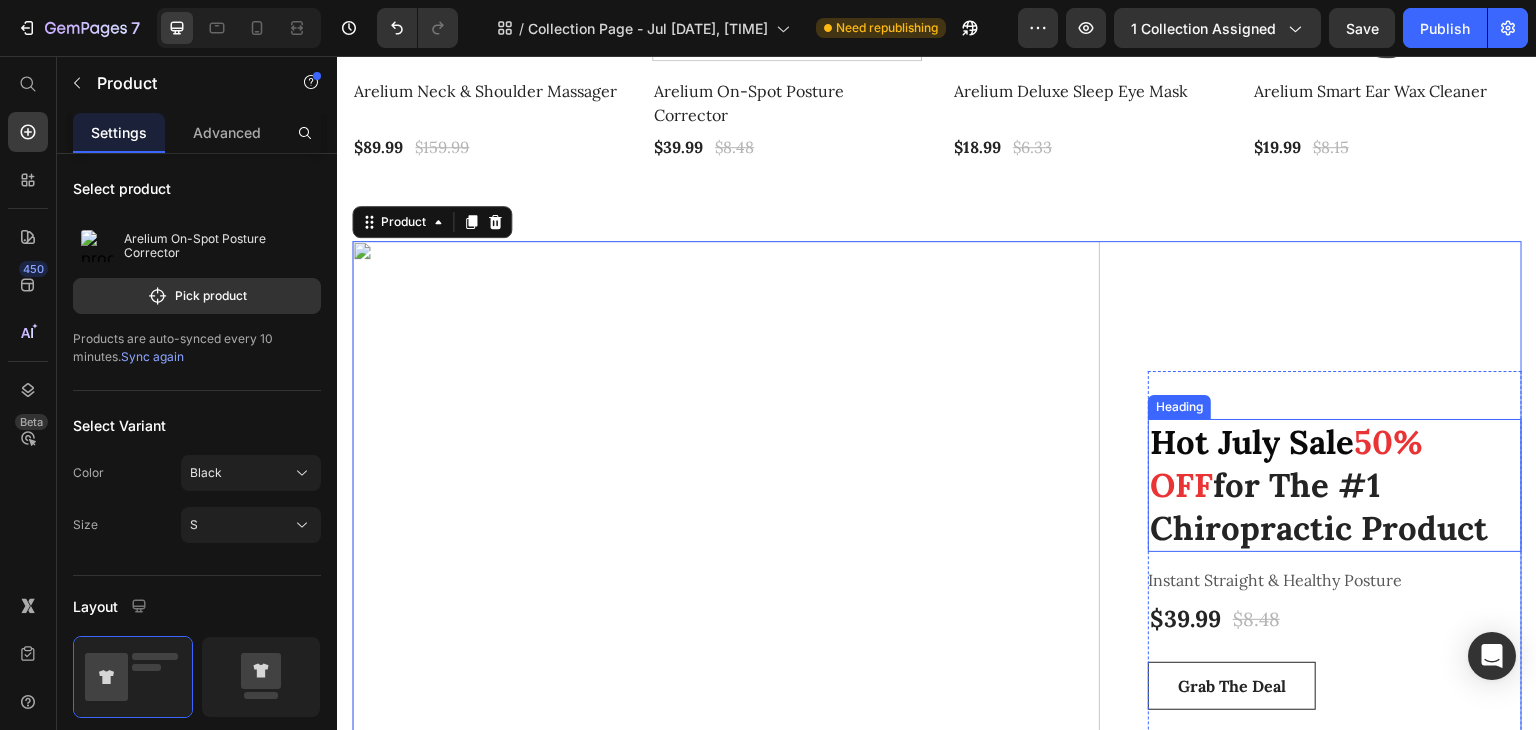 click on "⁠⁠⁠⁠⁠⁠⁠ Hot July Sale  50% OFF  for The #1 Chiropractic Product" at bounding box center (1335, 485) 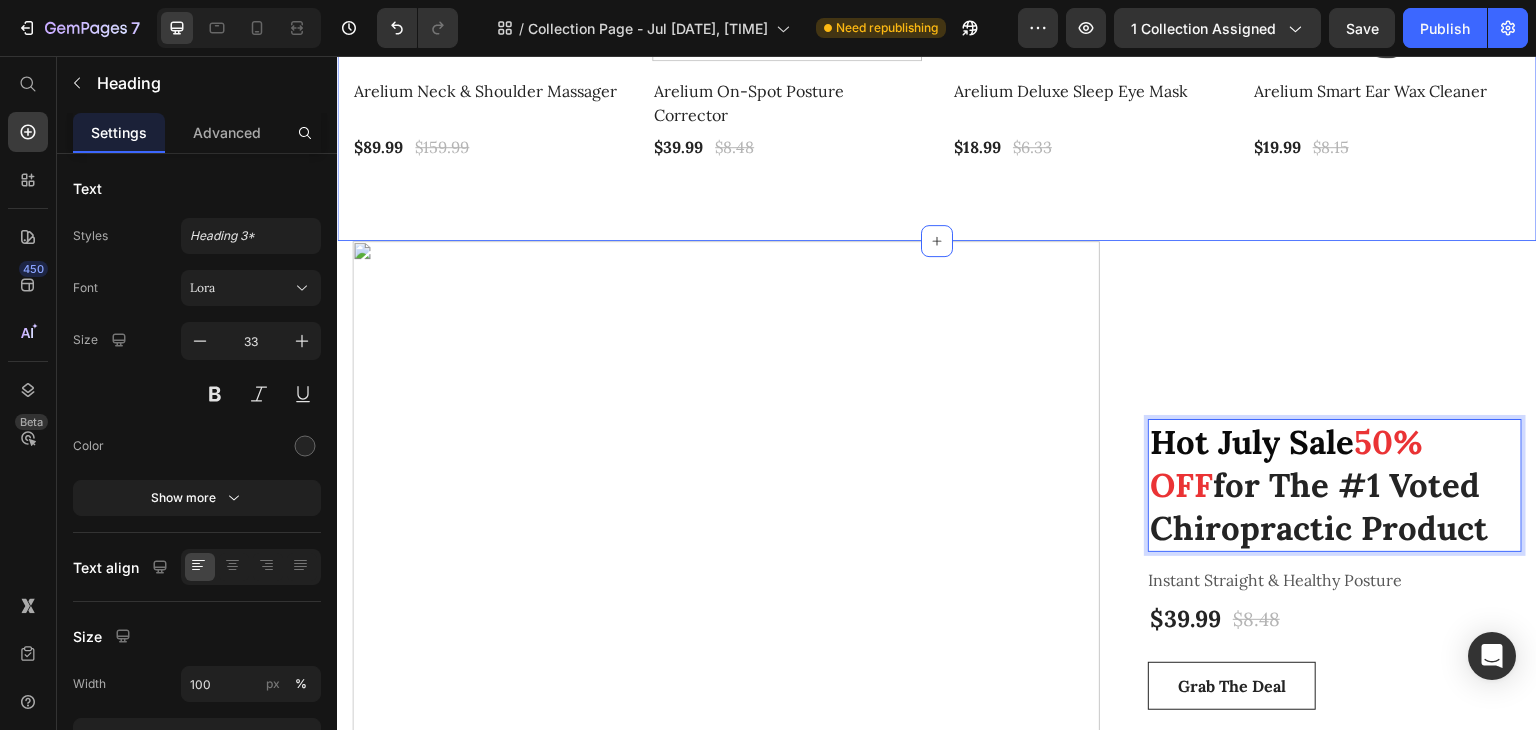 click on "Our Customer's Favourites Heading See Our Bestsellers Heading 44% (P) Tag Product Images & Gallery Row Arelium Neck & Shoulder Massager (P) Title $89.99 (P) Price $159.99 (P) Price Row Row 0% (P) Tag Product Images & Gallery Row Arelium On-Spot Posture Corrector (P) Title $39.99 (P) Price $8.48 (P) Price Row Row 0% (P) Tag Product Images & Gallery Row Arelium Deluxe Sleep Eye Mask (P) Title $18.99 (P) Price $6.33 (P) Price Row Row 0% (P) Tag Product Images & Gallery Row Arelium Smart Ear Wax Cleaner (P) Title $19.99 (P) Price $8.15 (P) Price Row Row Product List Row Section 2" at bounding box center [937, -54] 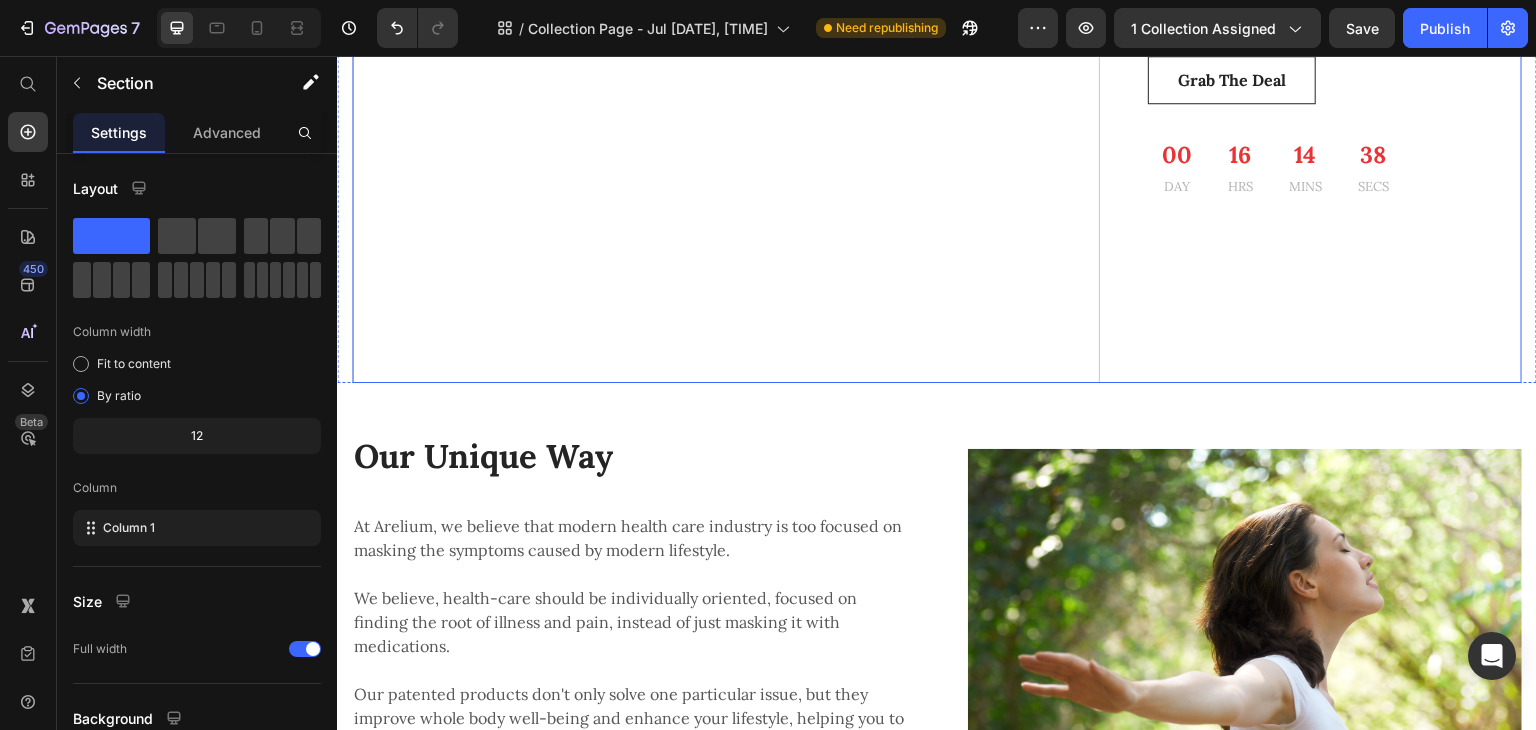 scroll, scrollTop: 1205, scrollLeft: 0, axis: vertical 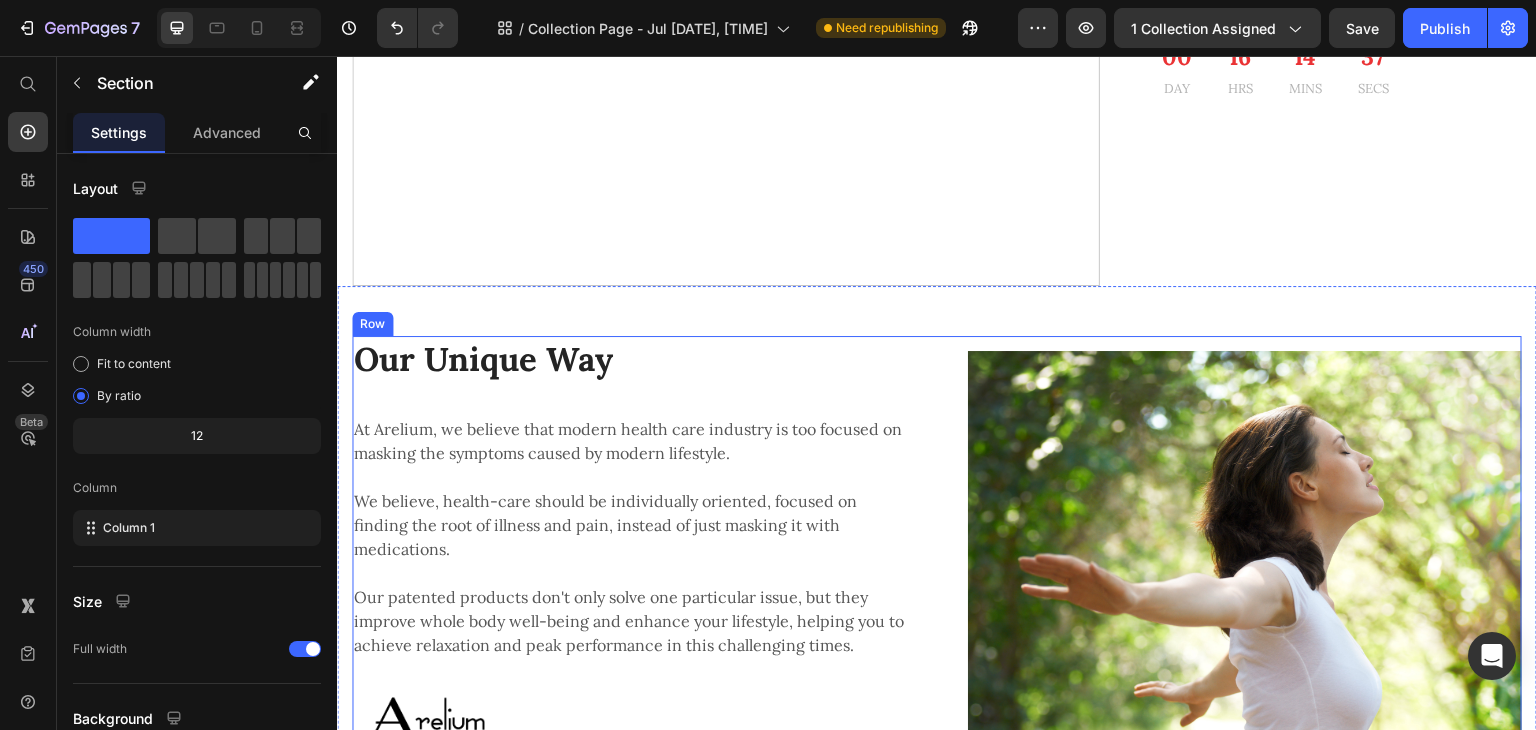 click on "Our Unique Way Heading At Arelium, we believe that modern health care industry is too focused on masking the symptoms caused by modern lifestyle.   We believe, health-care should be individually oriented, focused on finding the root of illness and pain, instead of just masking it with medications.   Our patented products don't only solve one particular issue, but they improve whole body well-being and enhance your lifestyle, helping you to achieve relaxation and peak performance in this challenging times. Text block Image Image Row" at bounding box center (937, 545) 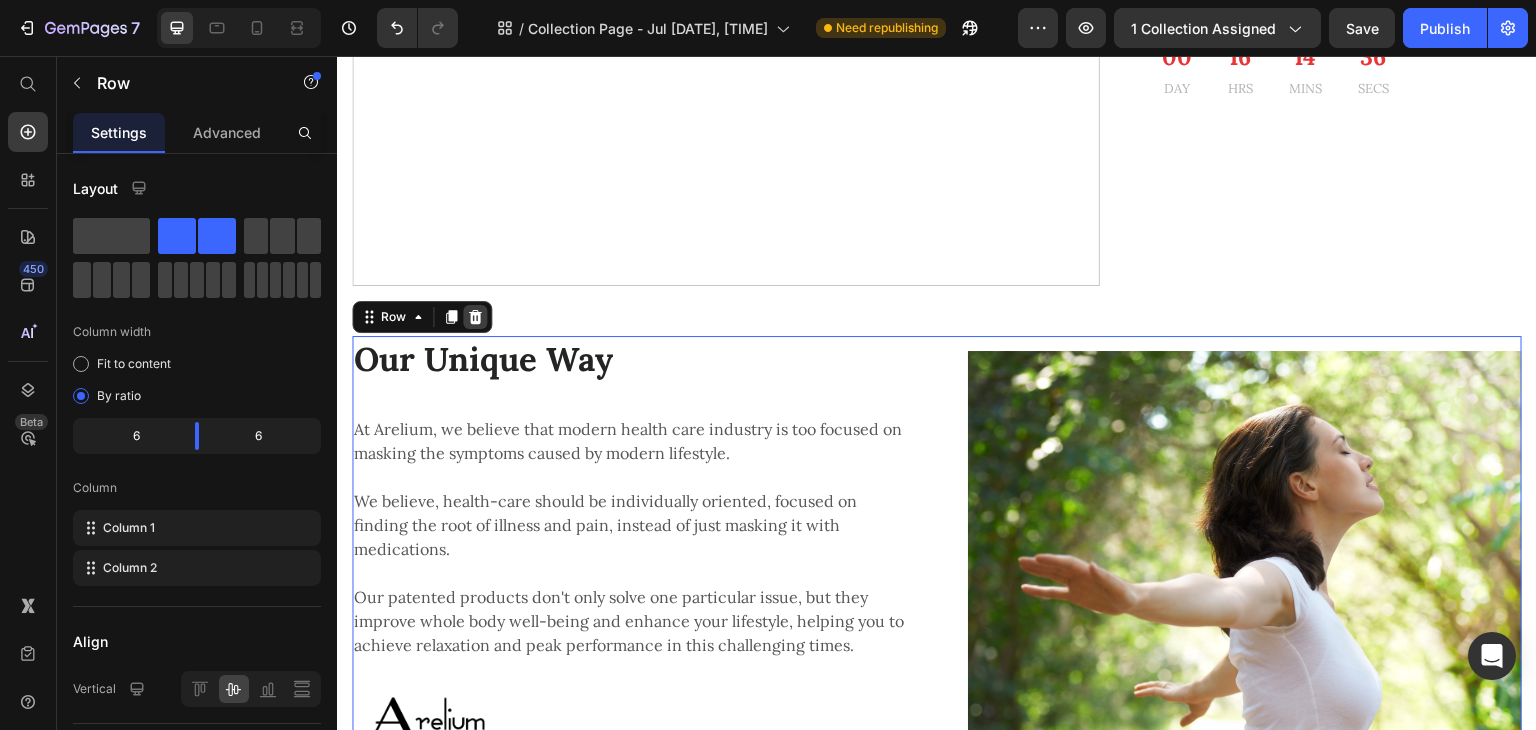 click at bounding box center [475, 317] 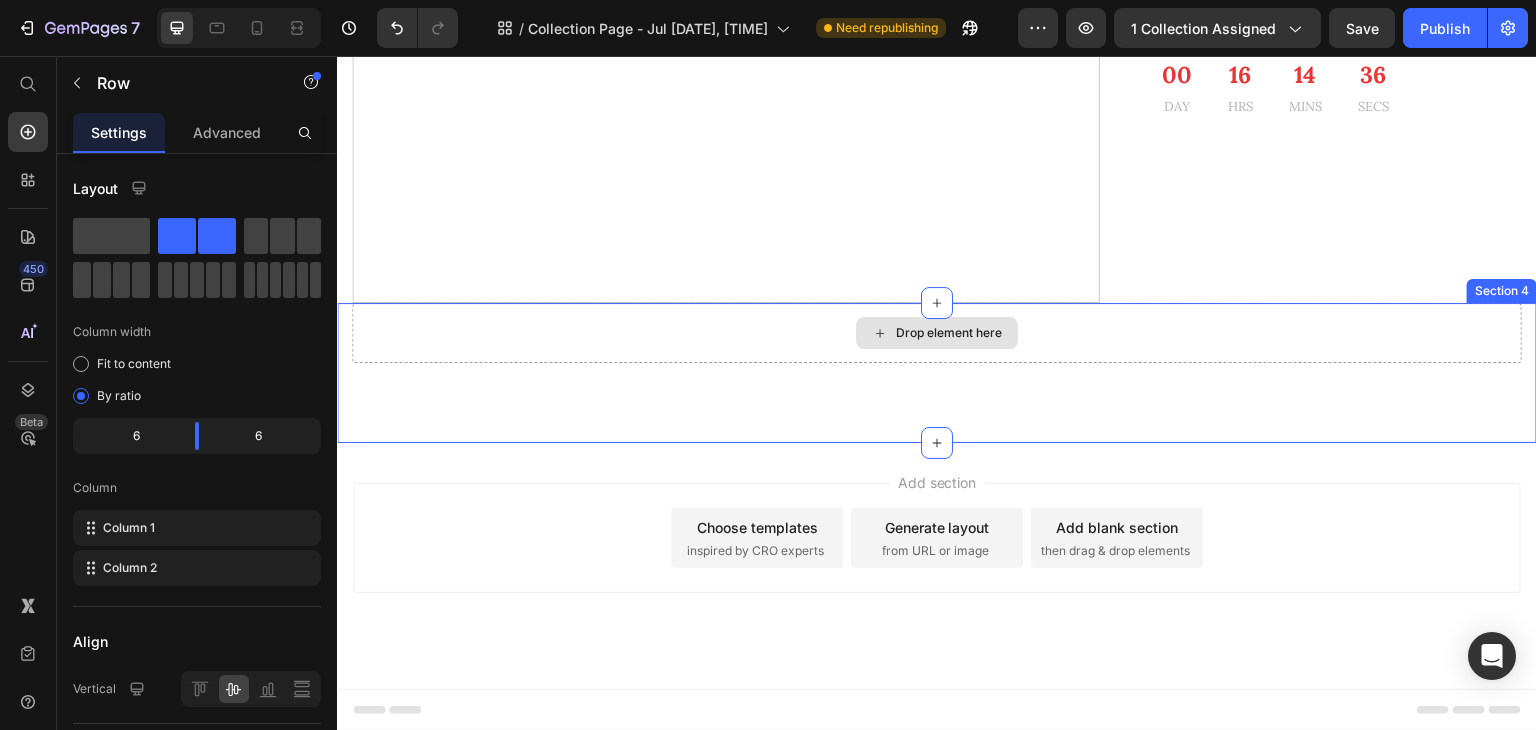 scroll, scrollTop: 827, scrollLeft: 0, axis: vertical 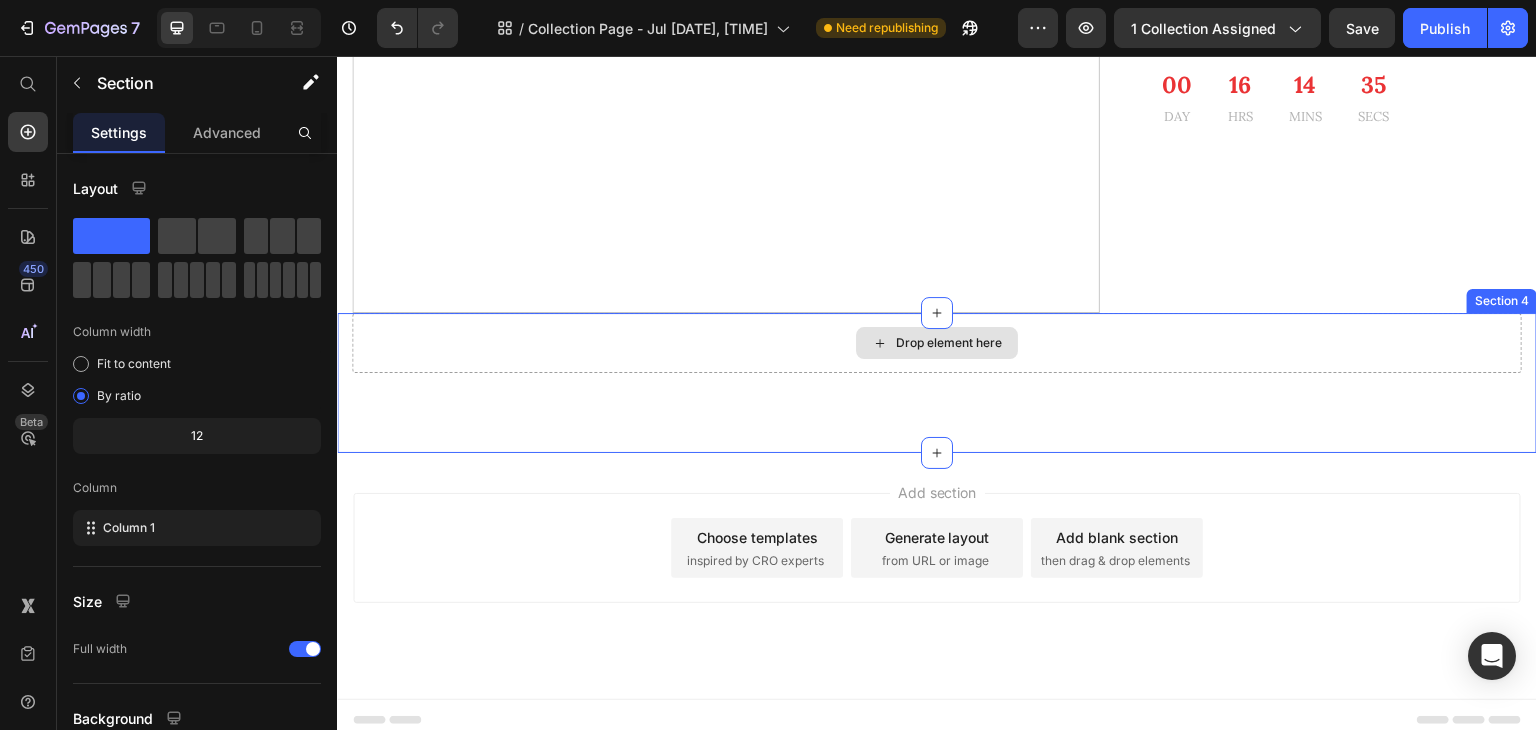 click on "Drop element here" at bounding box center (937, 343) 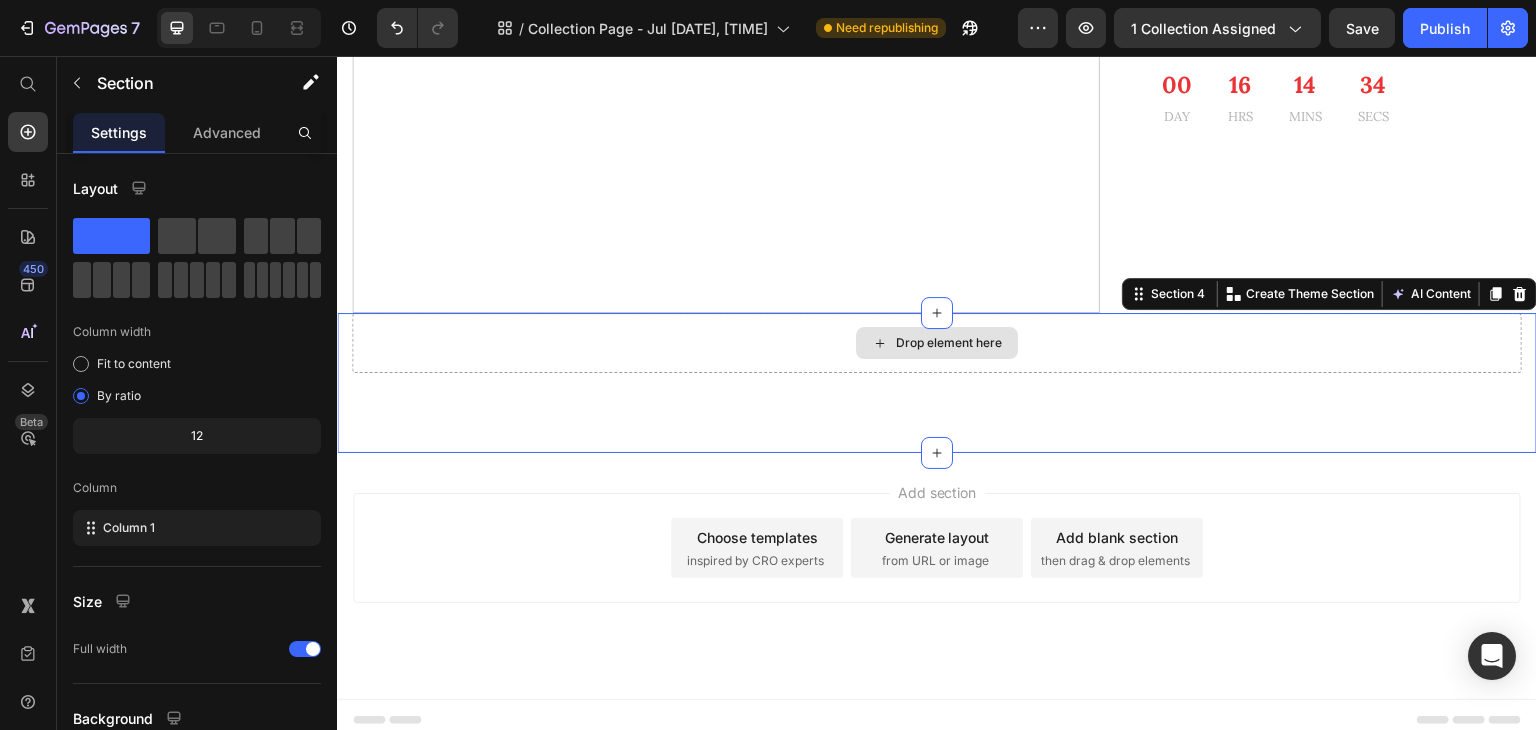 scroll, scrollTop: 1176, scrollLeft: 0, axis: vertical 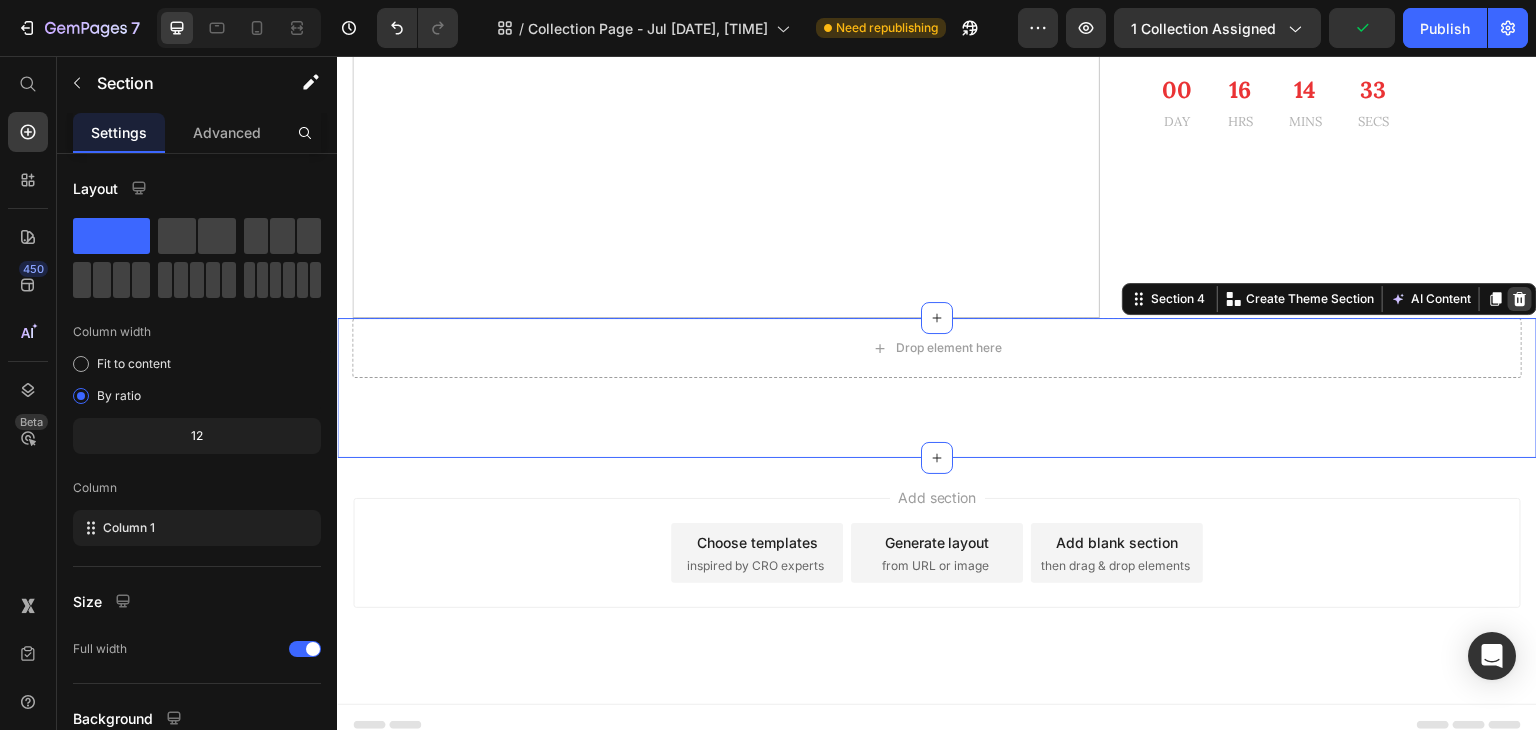 click at bounding box center [1520, 299] 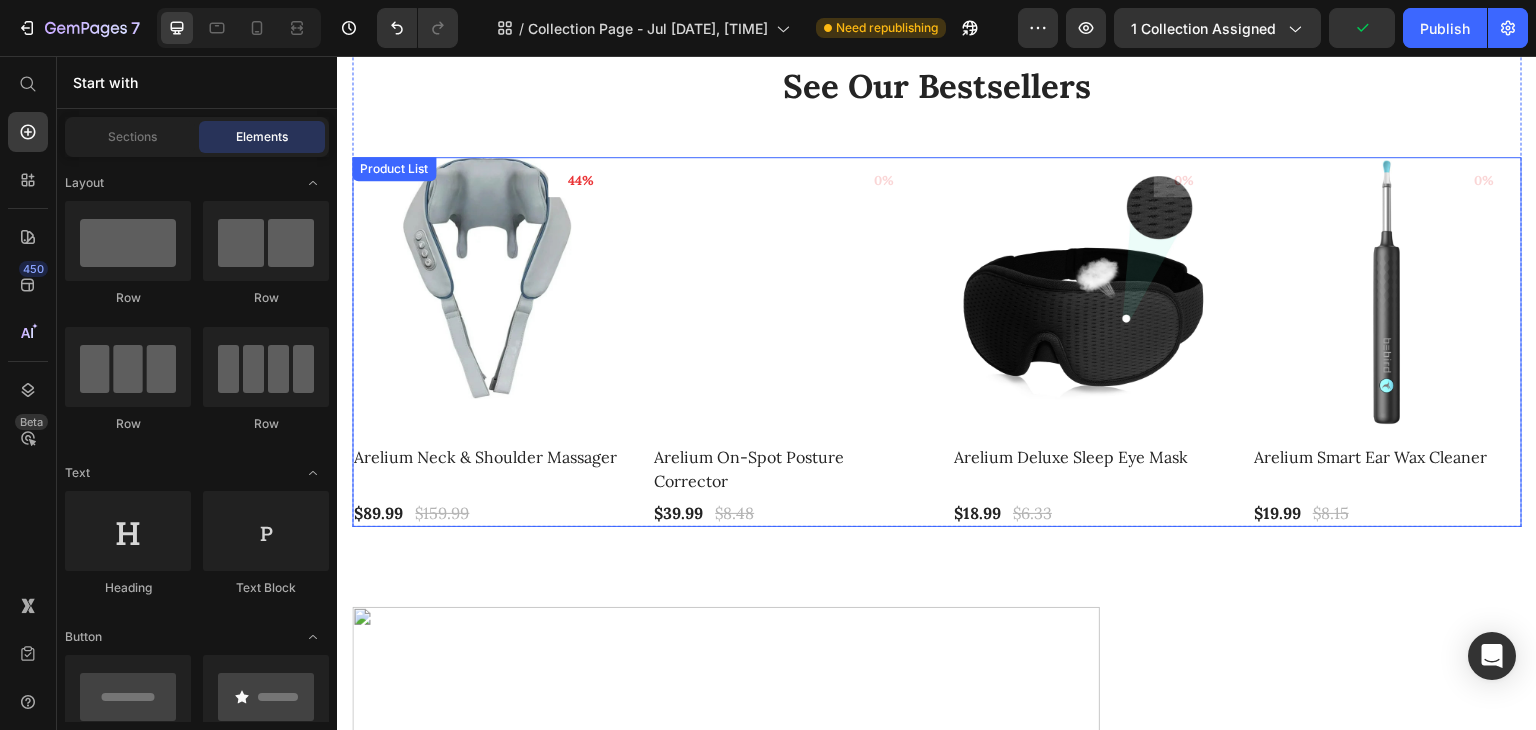 scroll, scrollTop: 0, scrollLeft: 0, axis: both 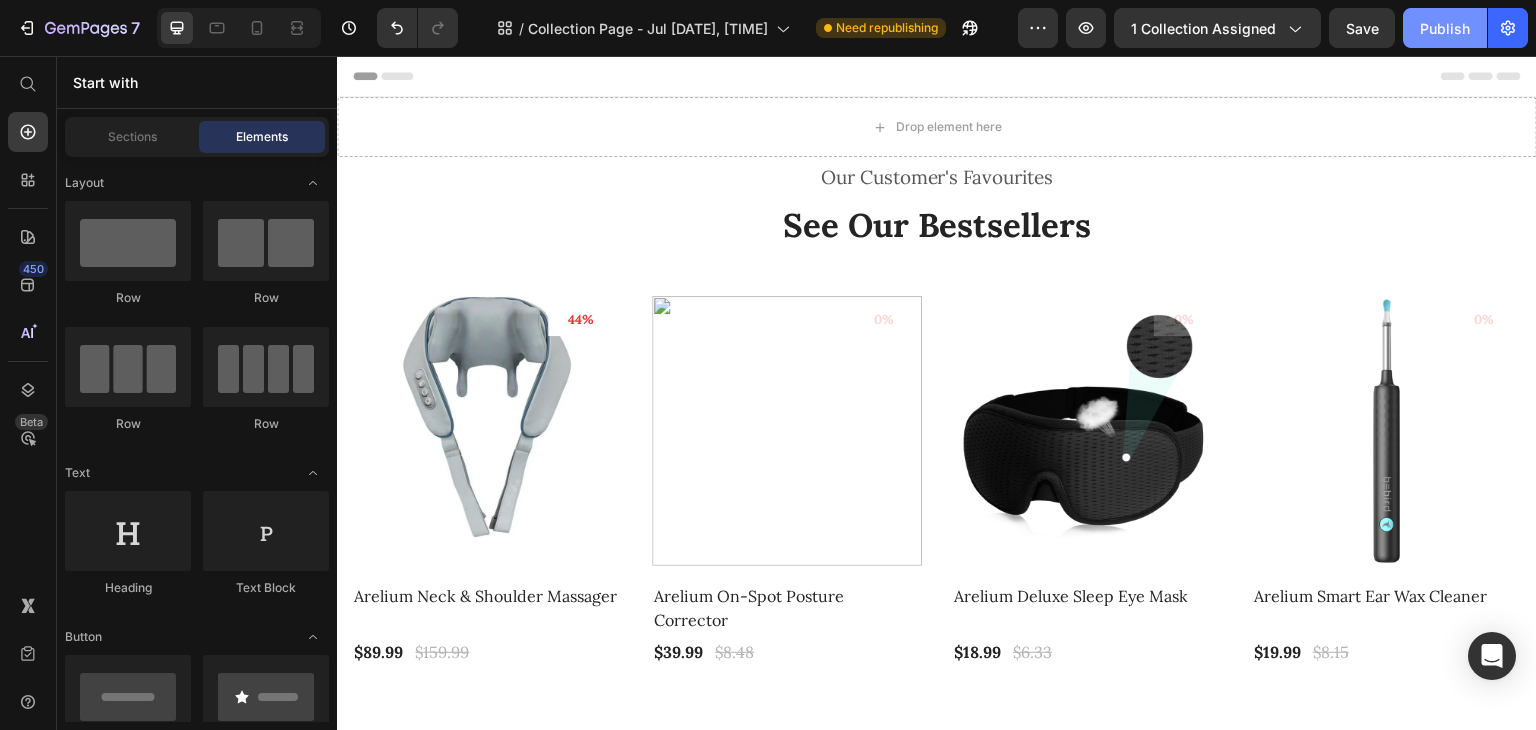 click on "Publish" 